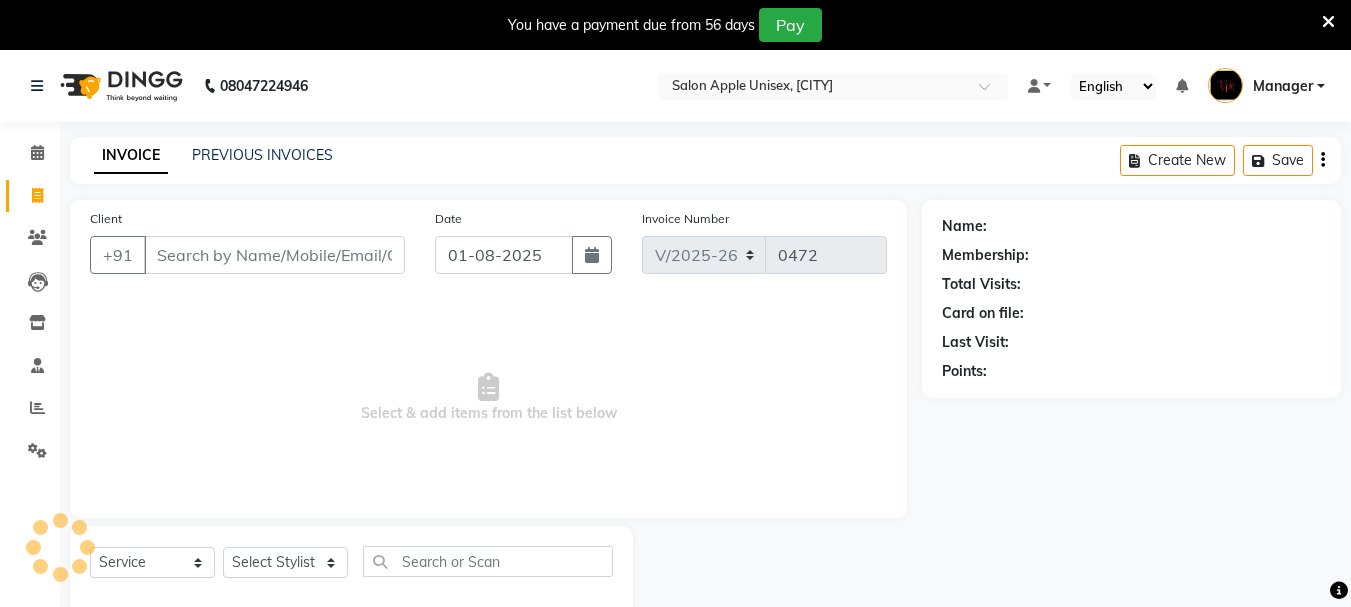 select on "116" 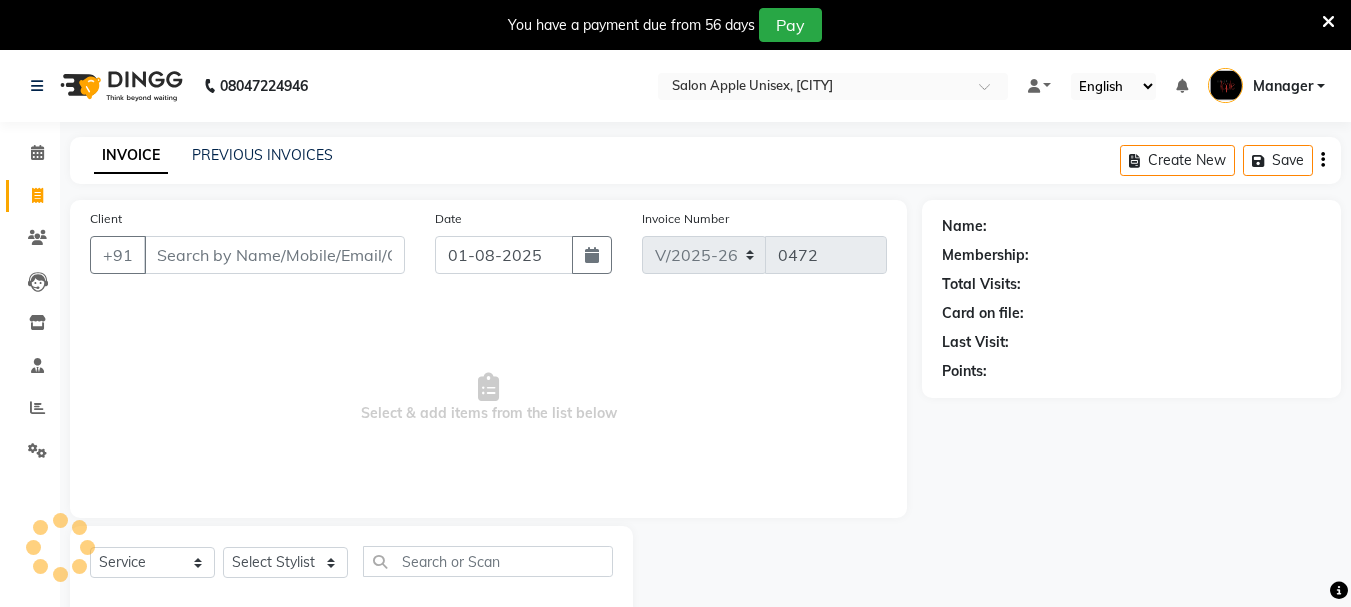 scroll, scrollTop: 0, scrollLeft: 0, axis: both 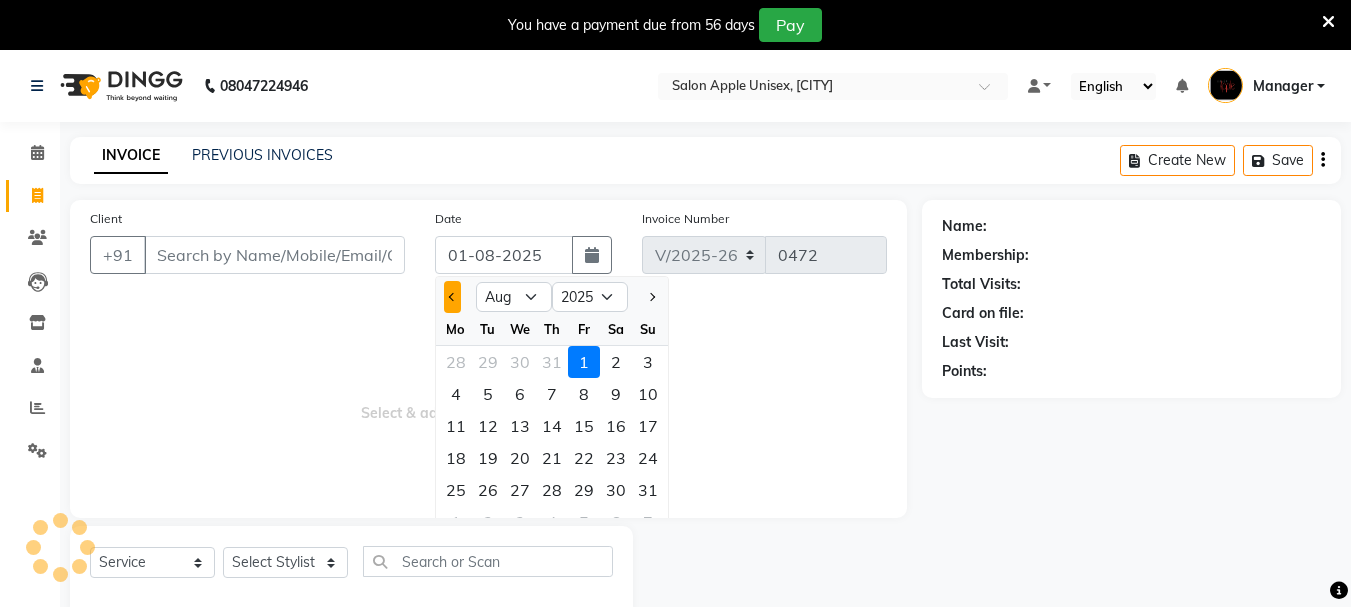 click 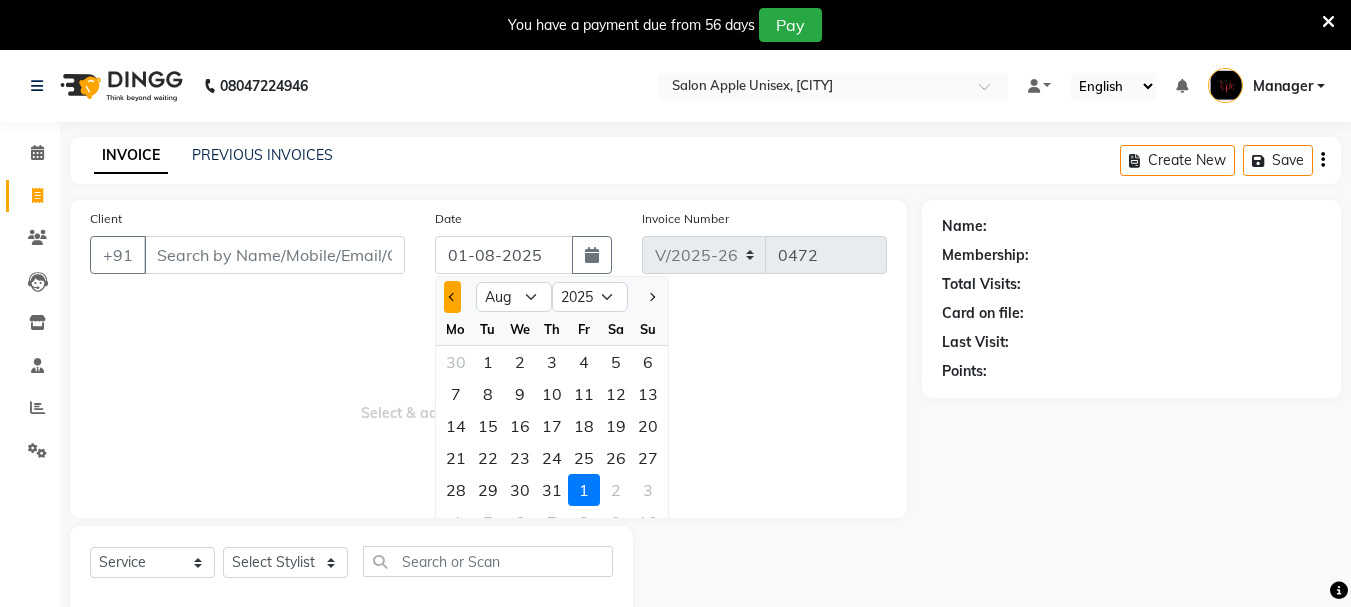select on "7" 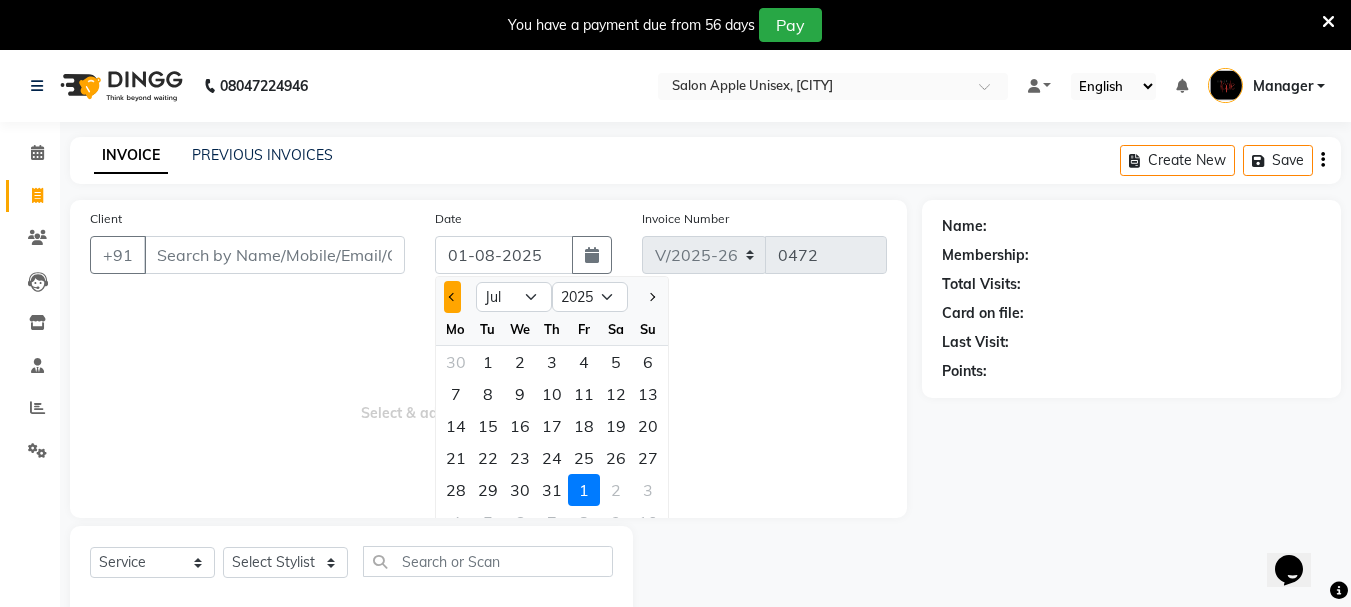 scroll, scrollTop: 0, scrollLeft: 0, axis: both 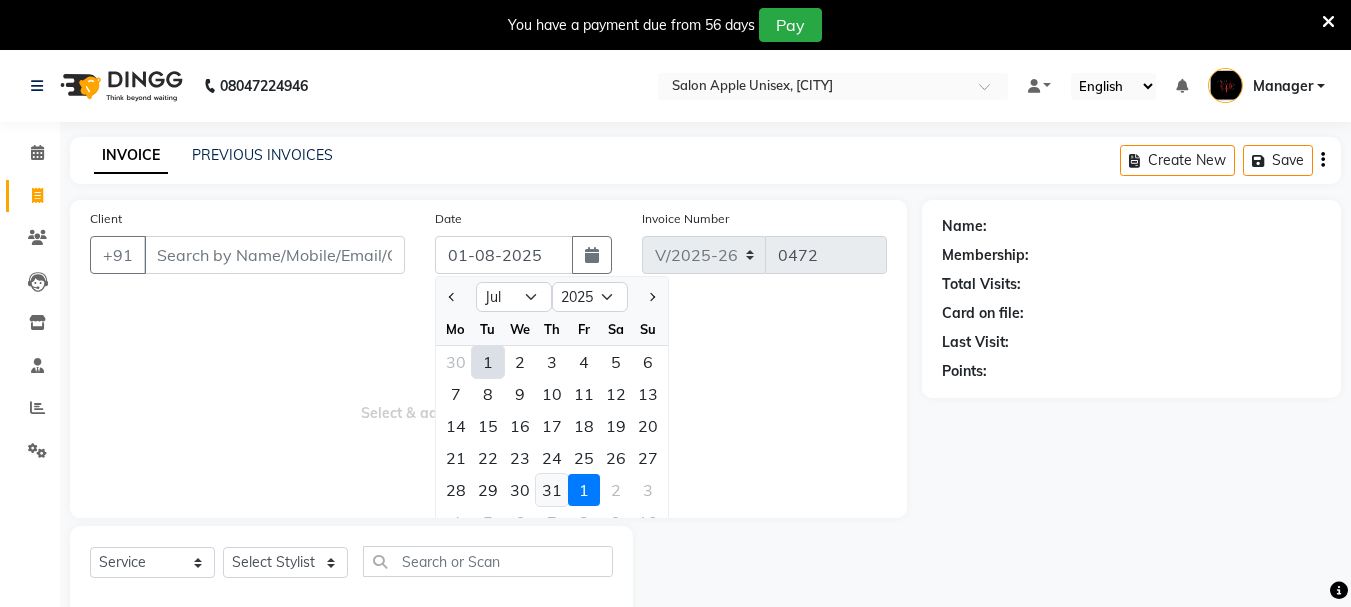 click on "31" 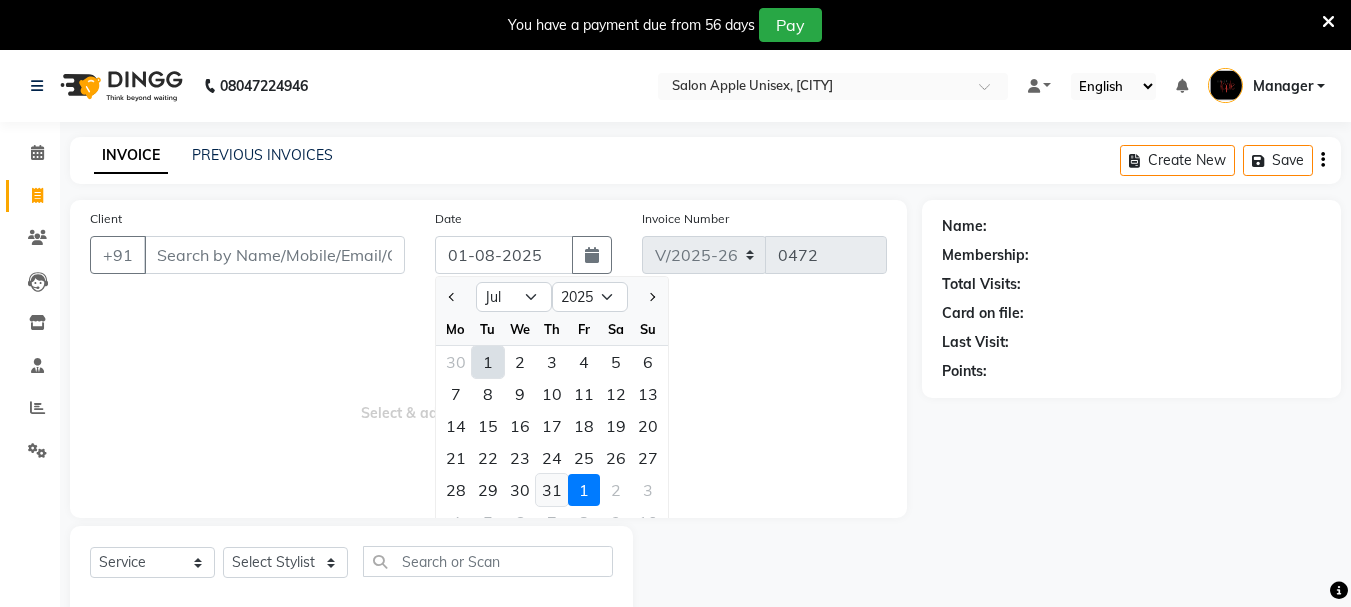 type on "31-07-2025" 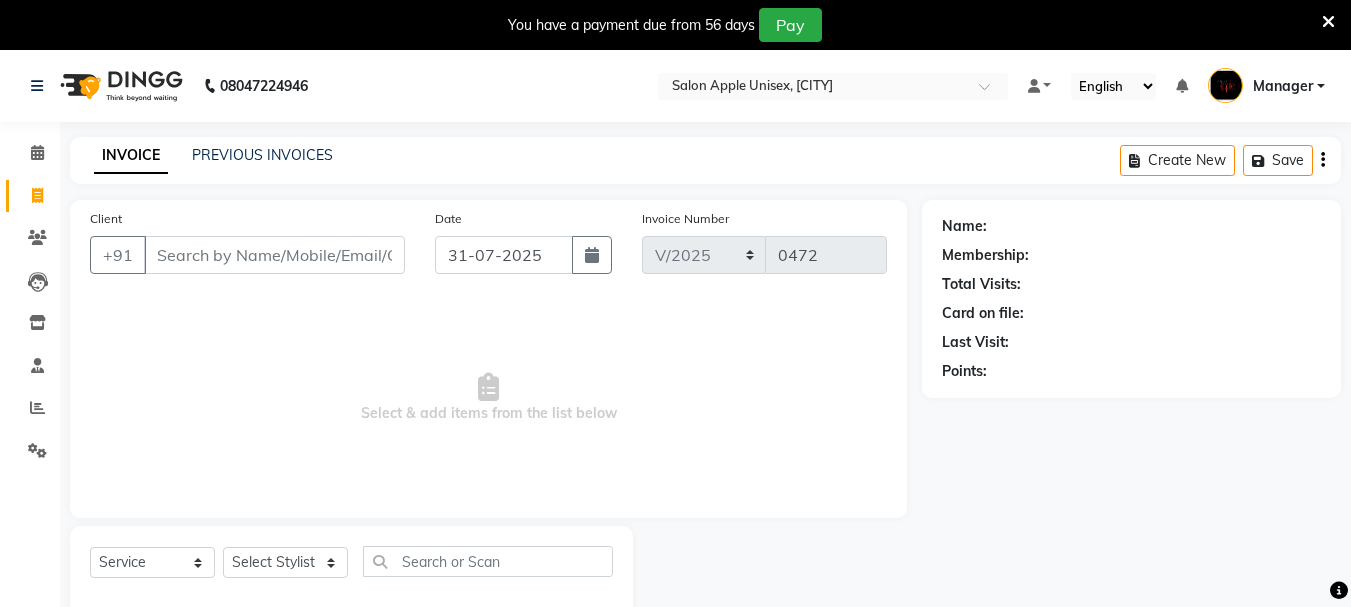 scroll, scrollTop: 50, scrollLeft: 0, axis: vertical 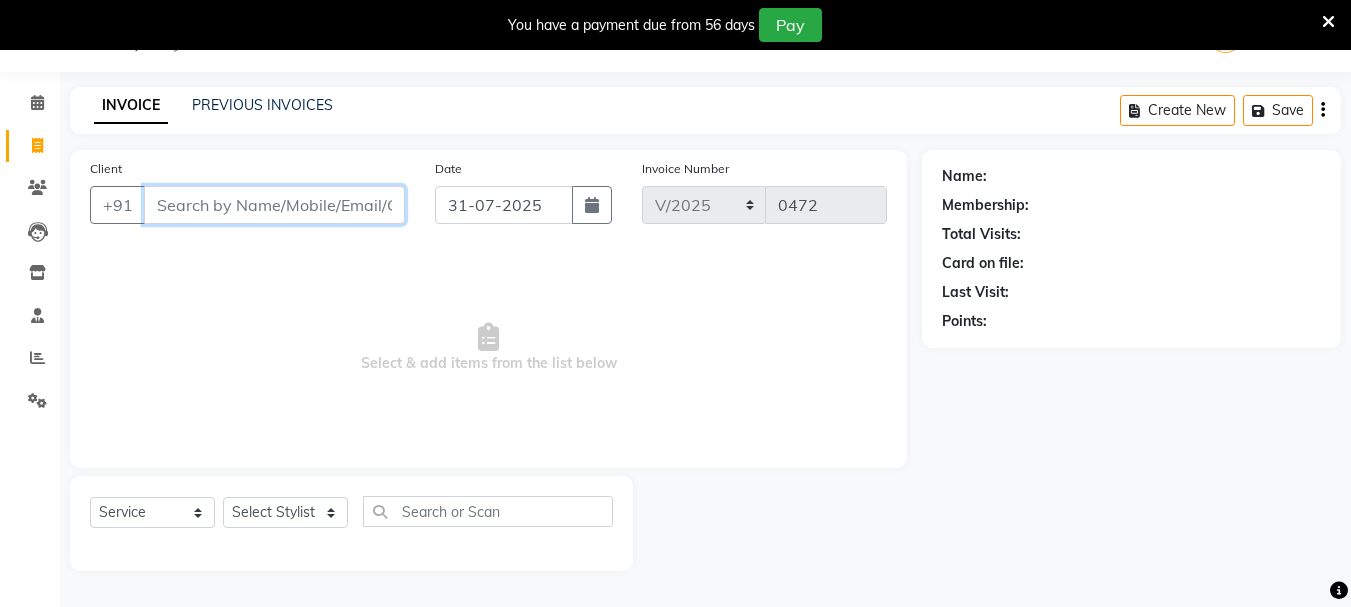 click on "Client" at bounding box center (274, 205) 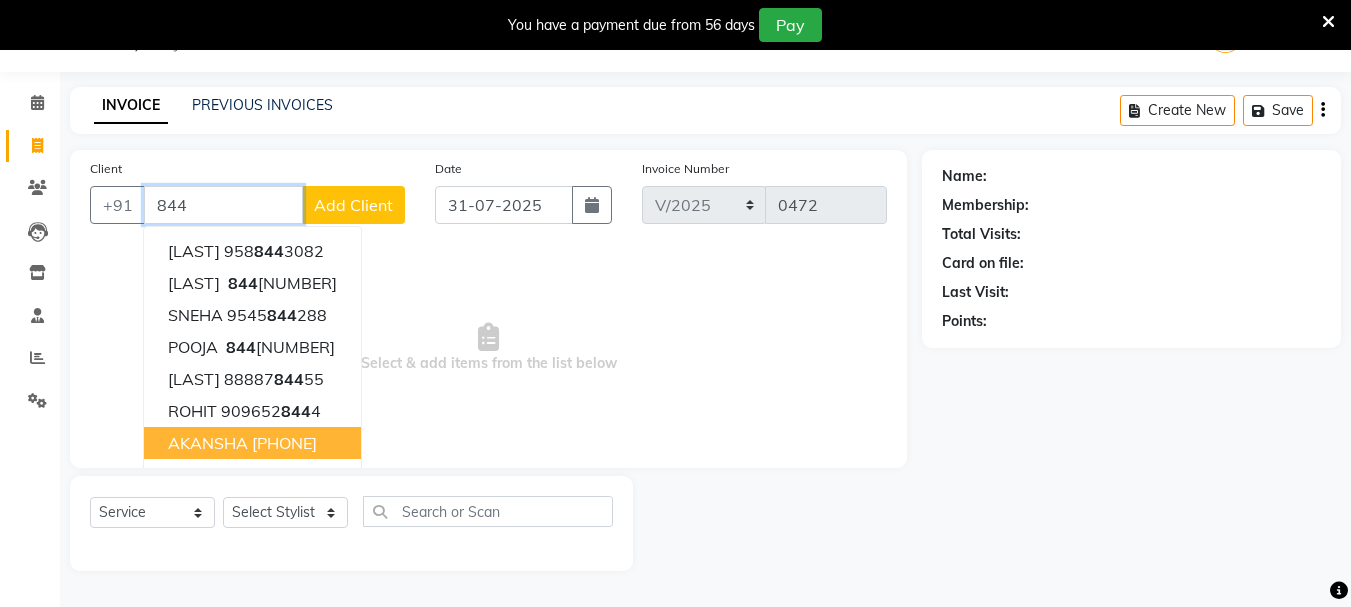 click on "[LAST] [PHONE]" at bounding box center (252, 443) 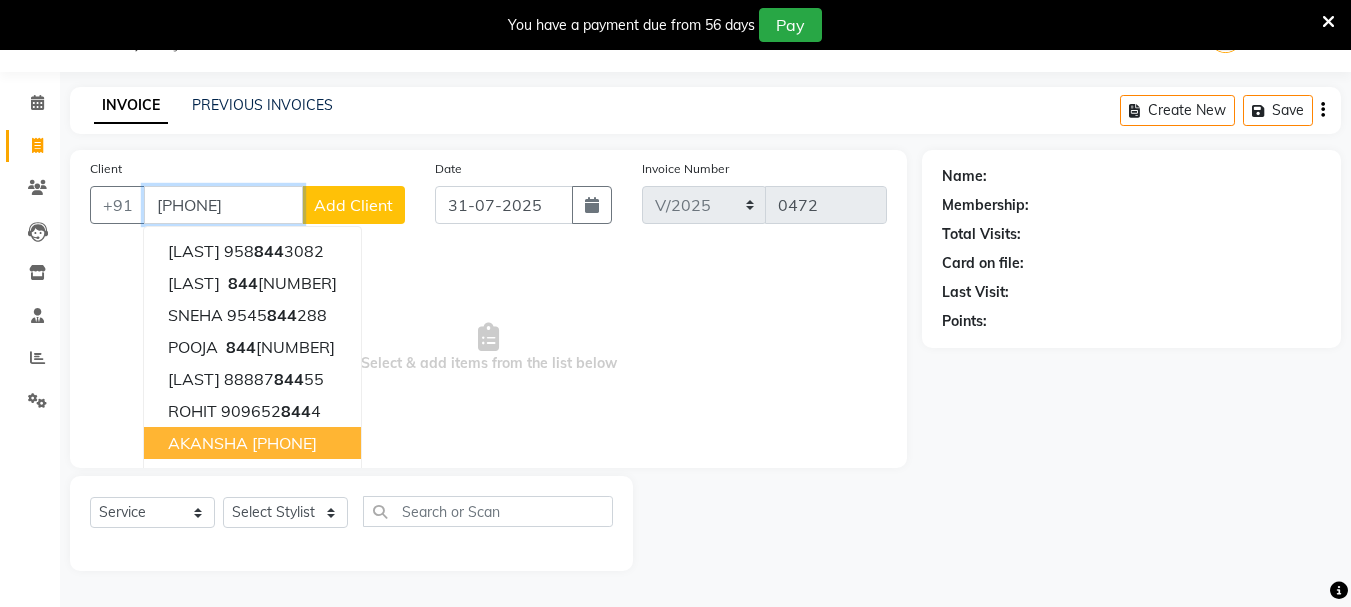 type on "[PHONE]" 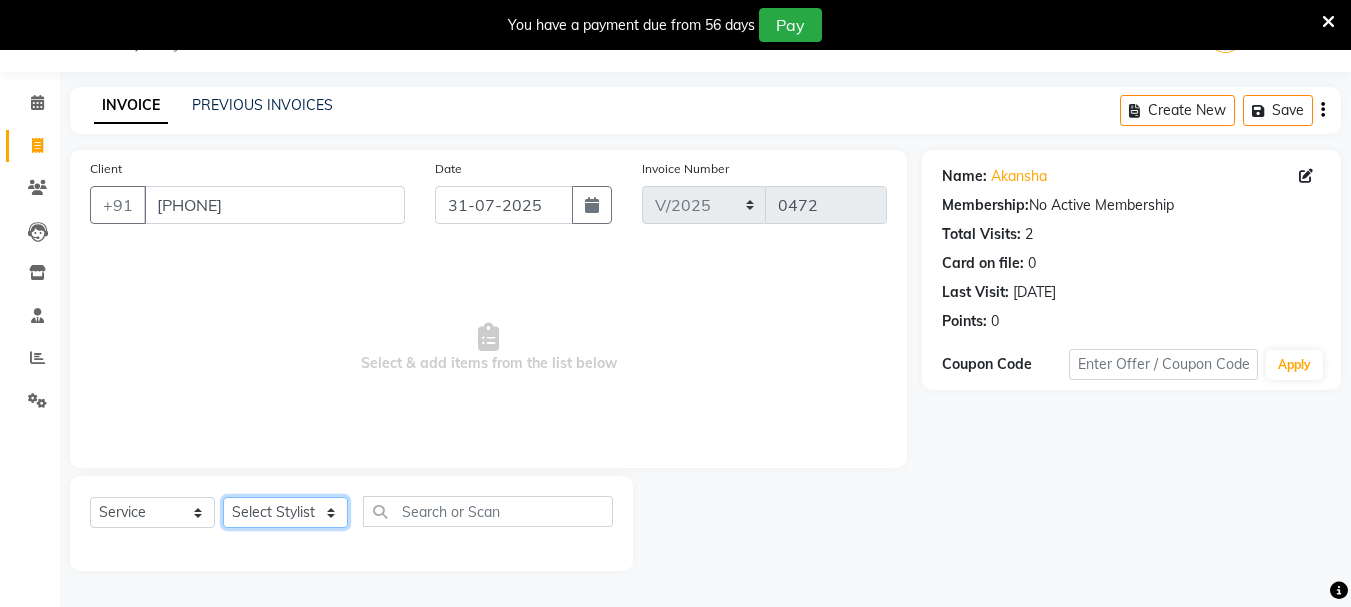 click on "Select Stylist [FIRST] [LAST]  [FIRST] [LAST] [FIRST] [LAST] [LAST] [FIRST] [LAST] [LAST] [LAST] [LAST]" 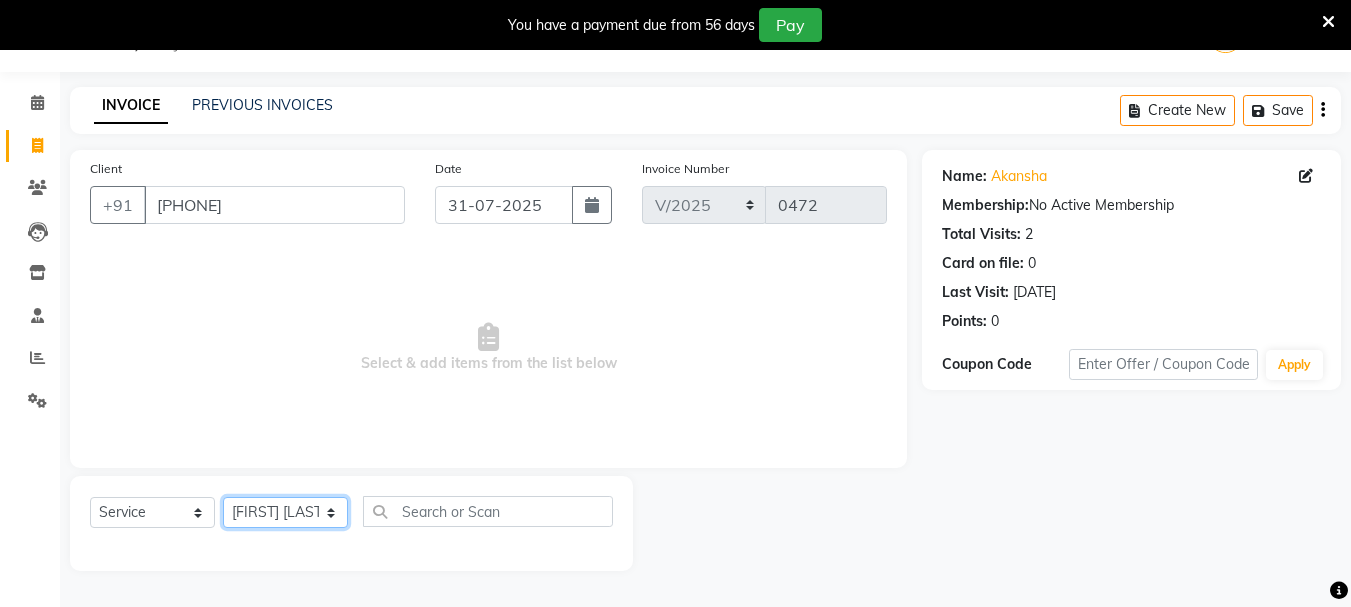 click on "Select Stylist [FIRST] [LAST]  [FIRST] [LAST] [FIRST] [LAST] [LAST] [FIRST] [LAST] [LAST] [LAST] [LAST]" 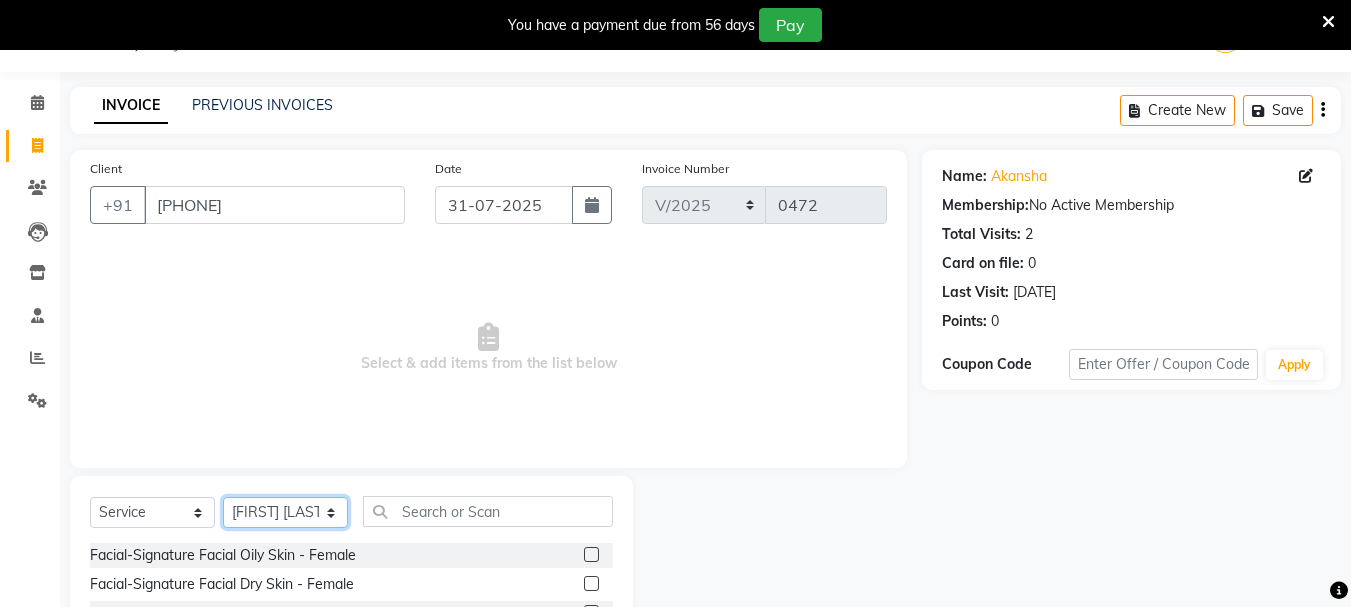 scroll, scrollTop: 244, scrollLeft: 0, axis: vertical 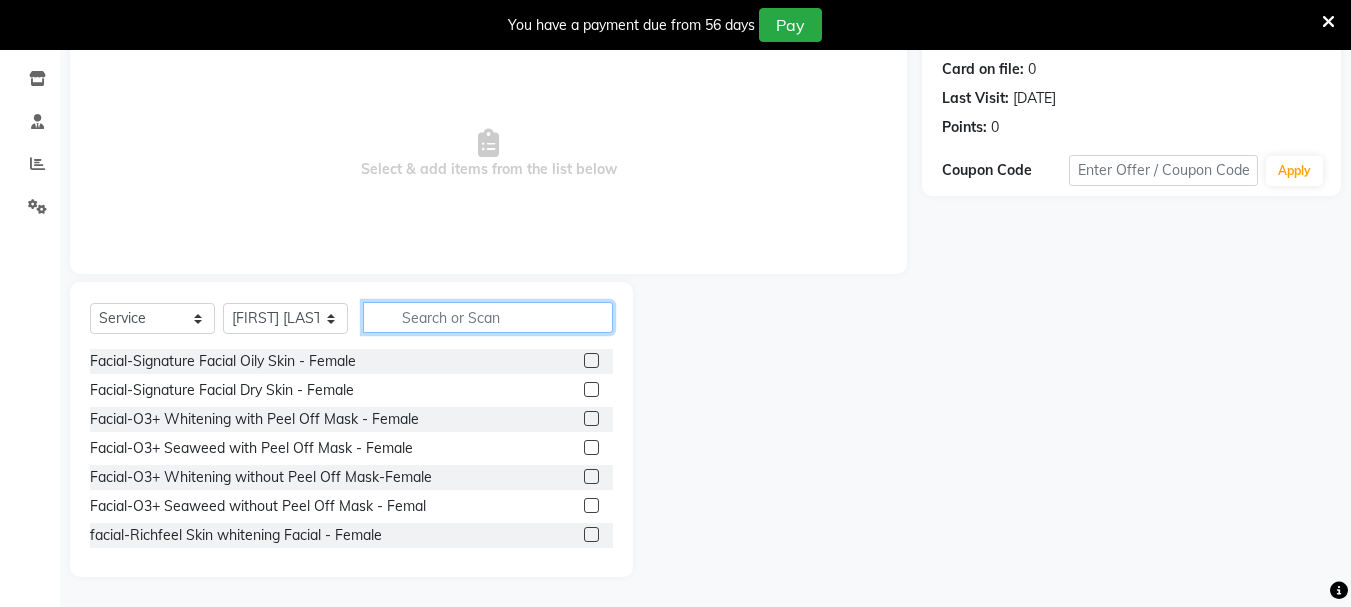 click 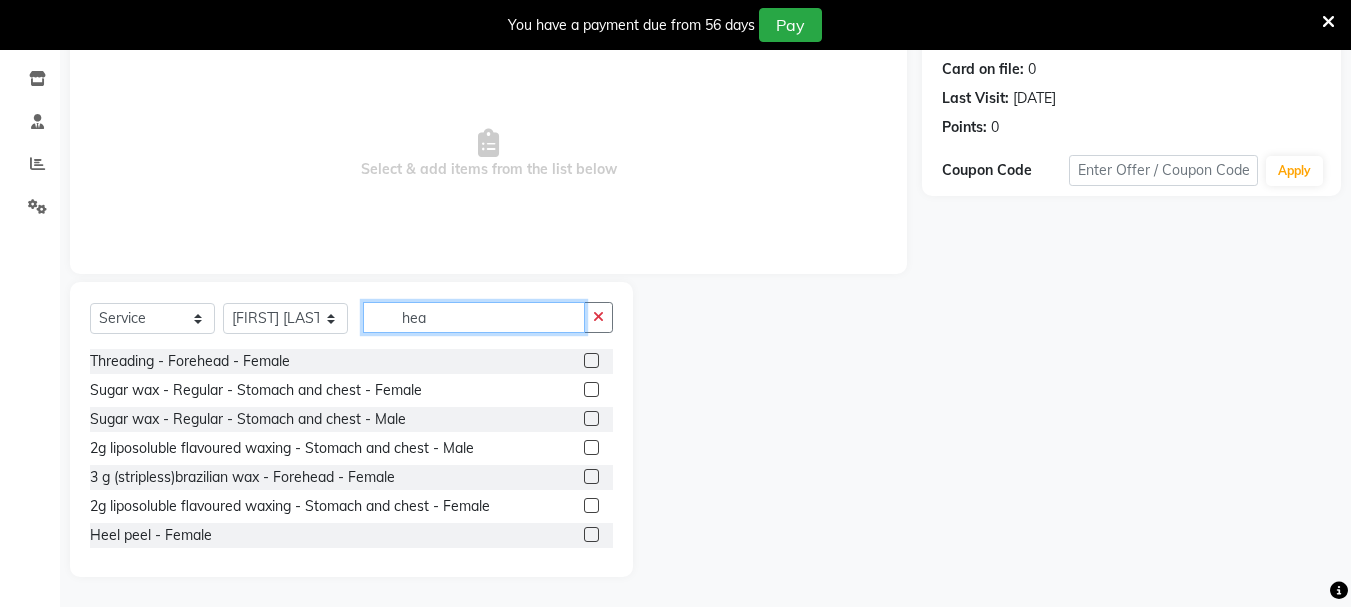 scroll, scrollTop: 160, scrollLeft: 0, axis: vertical 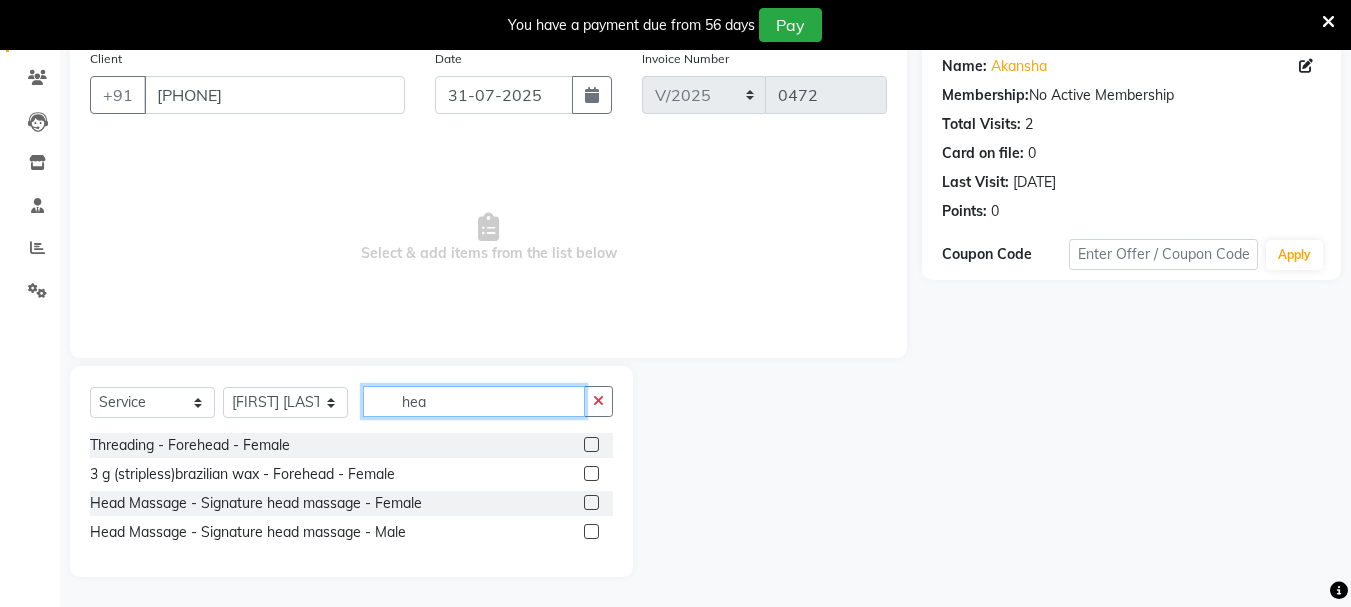 type on "hea" 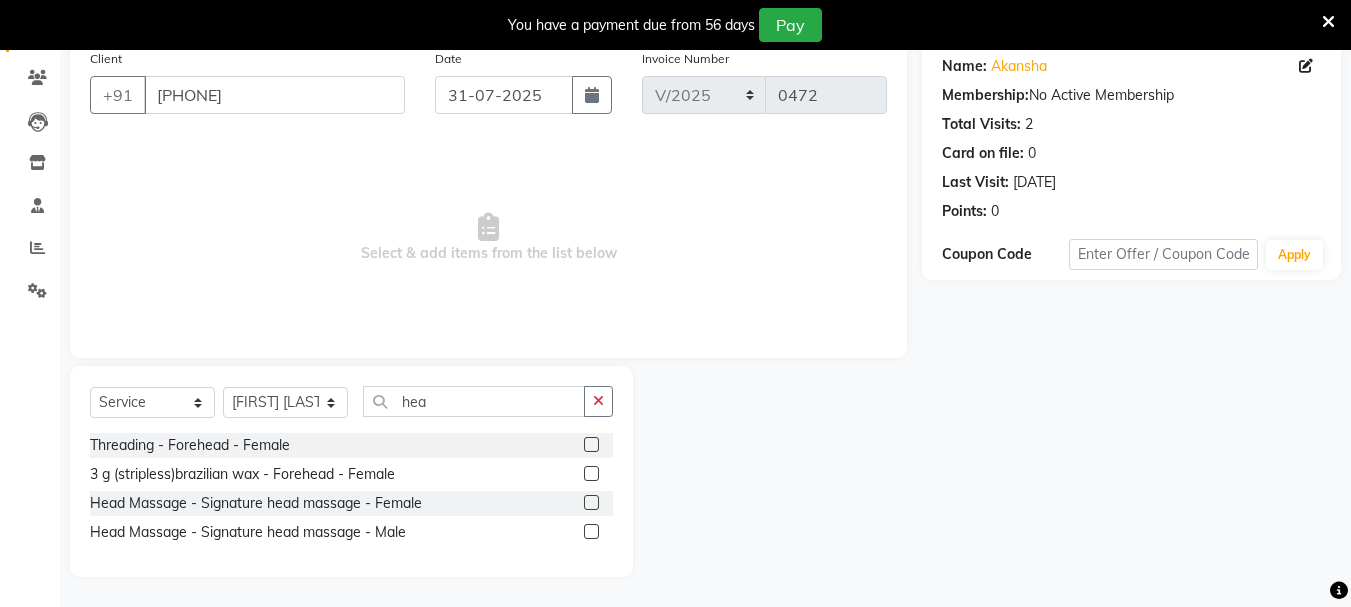 click 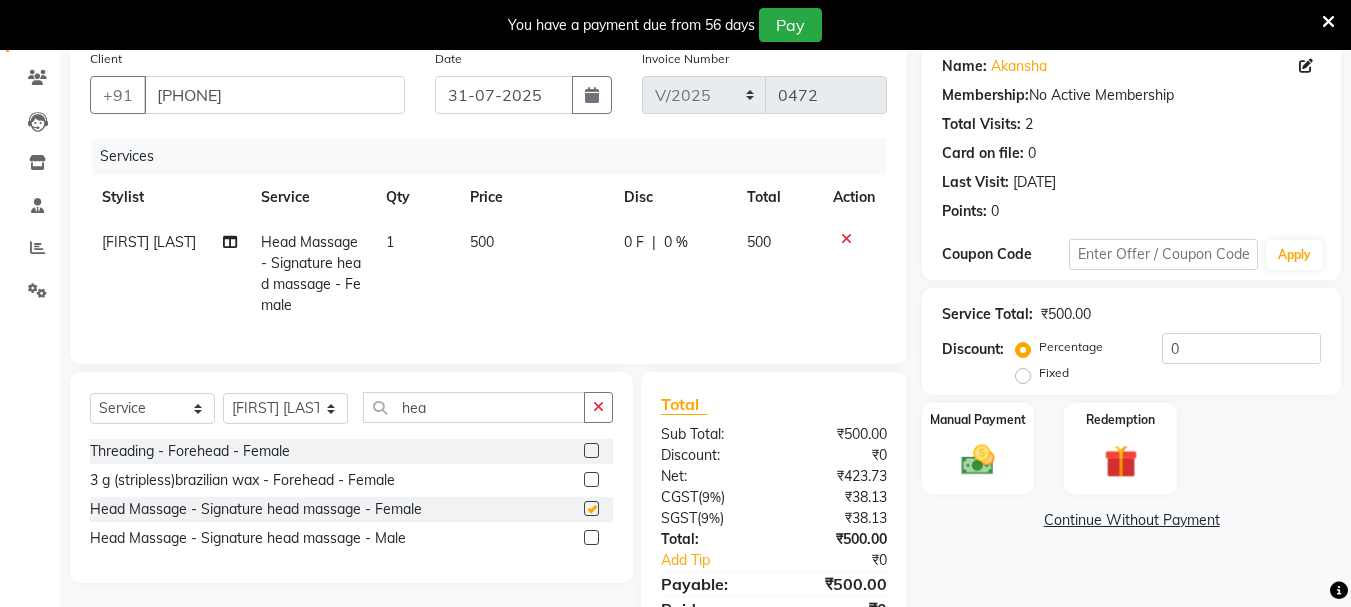 checkbox on "false" 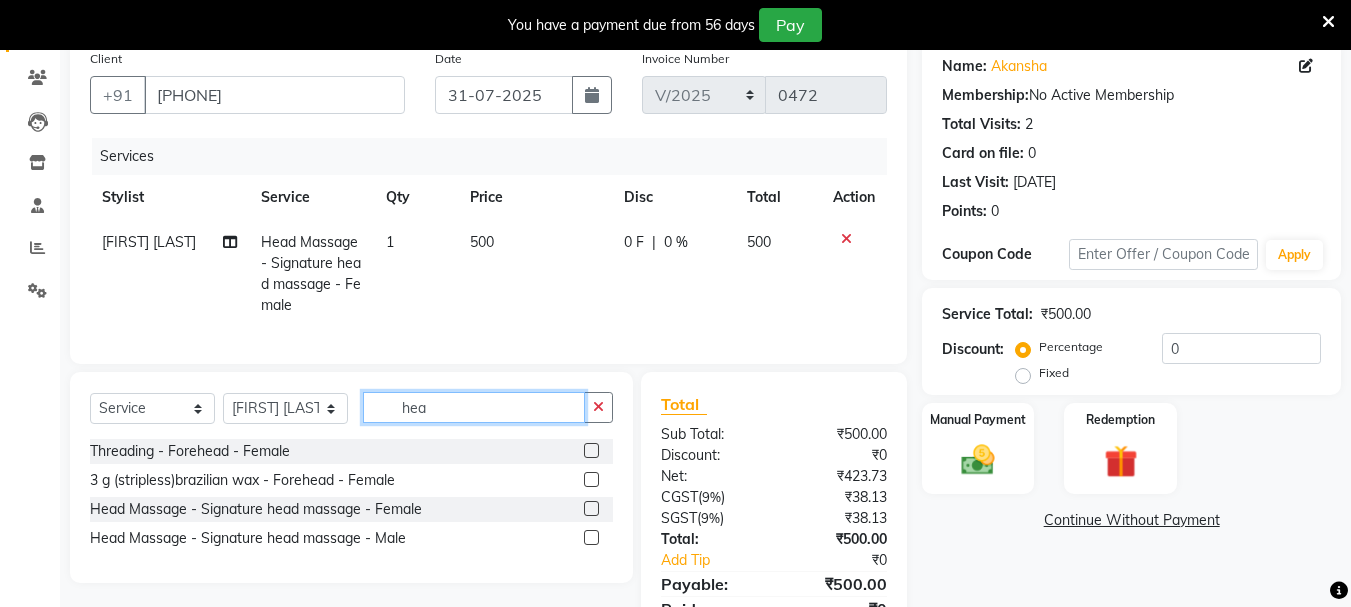 click on "hea" 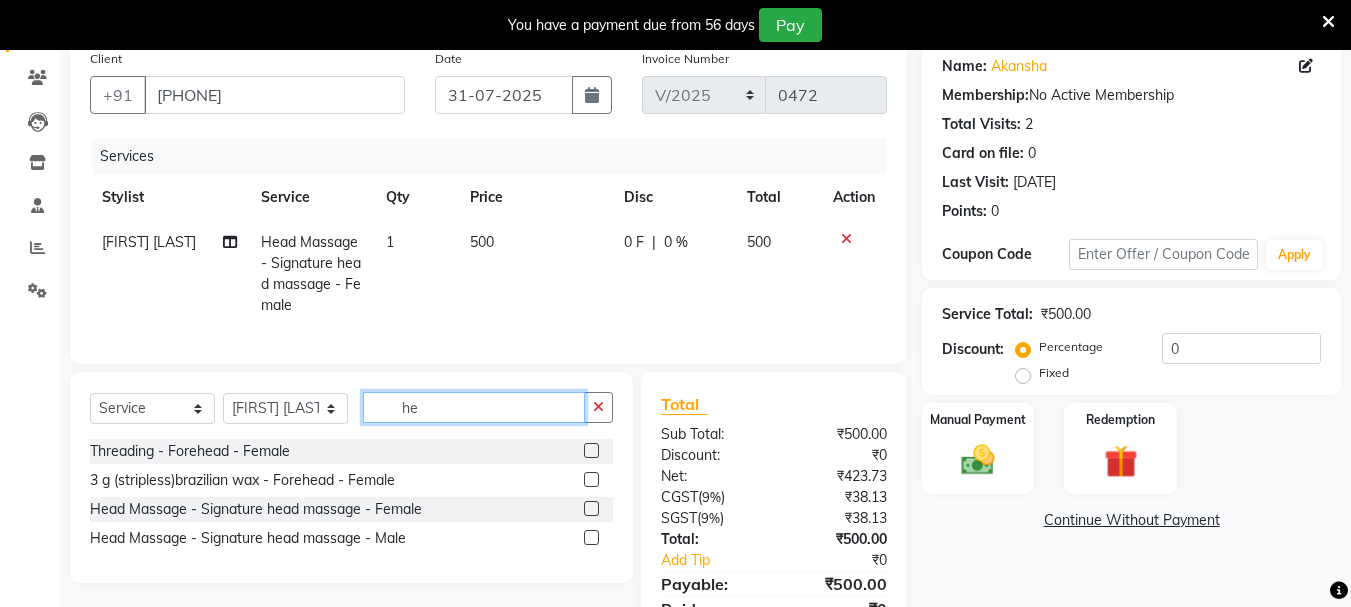 type on "h" 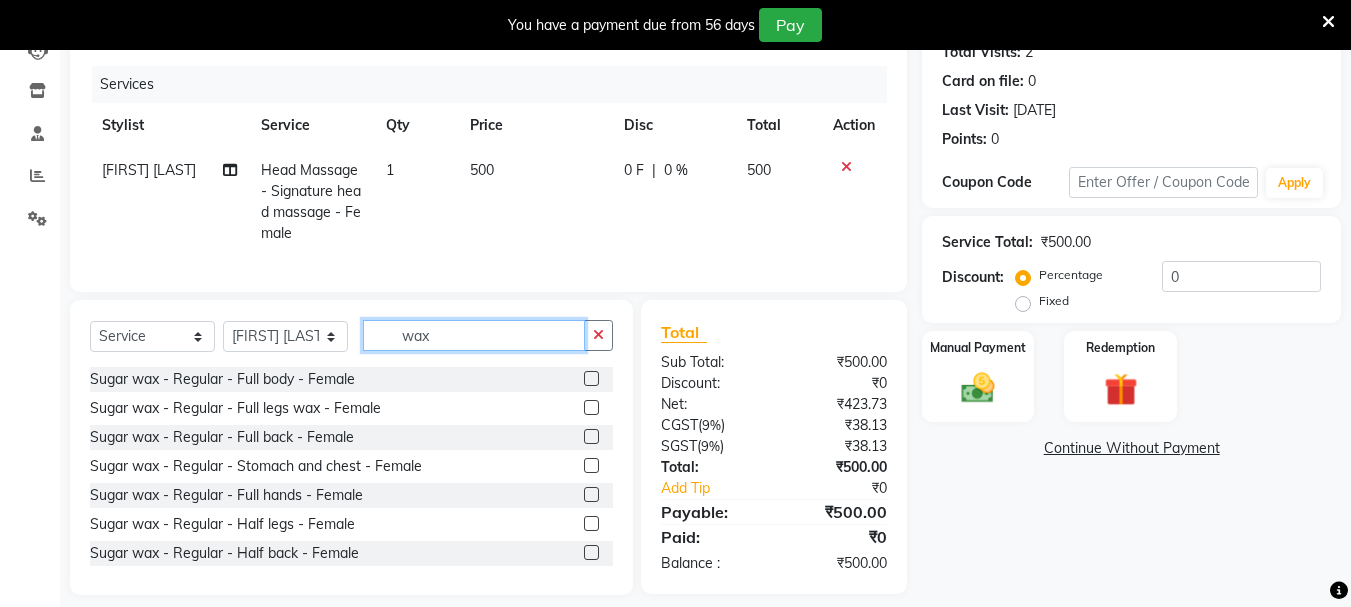 scroll, scrollTop: 265, scrollLeft: 0, axis: vertical 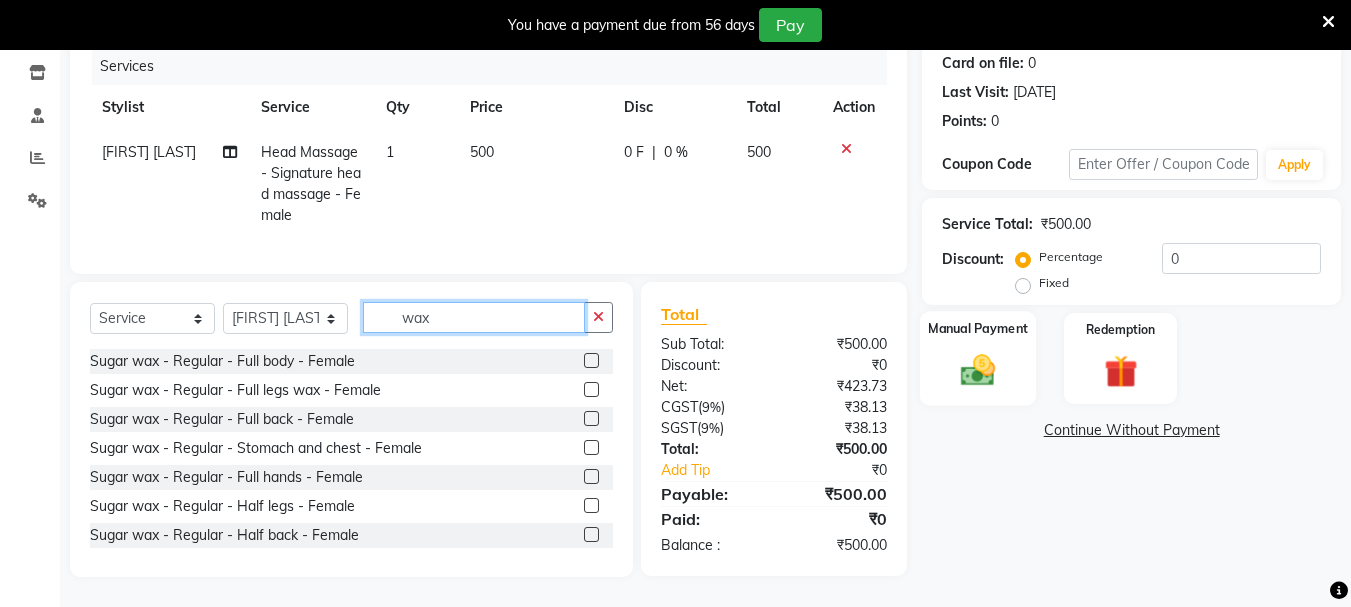 type on "wax" 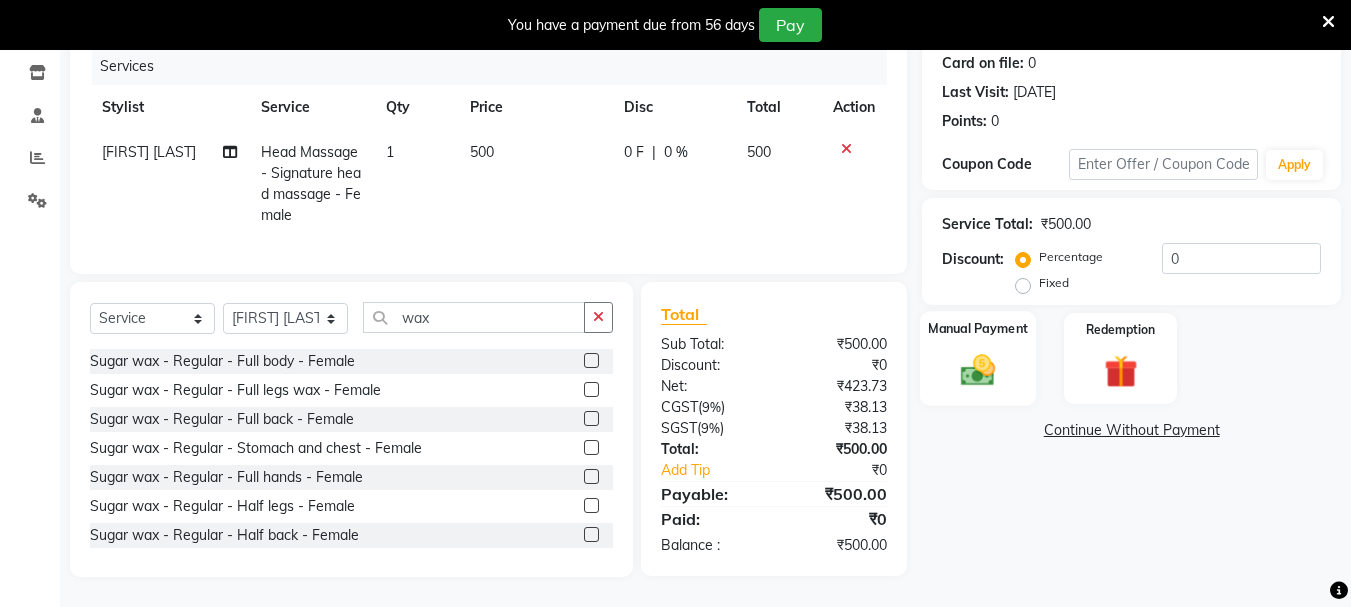 click 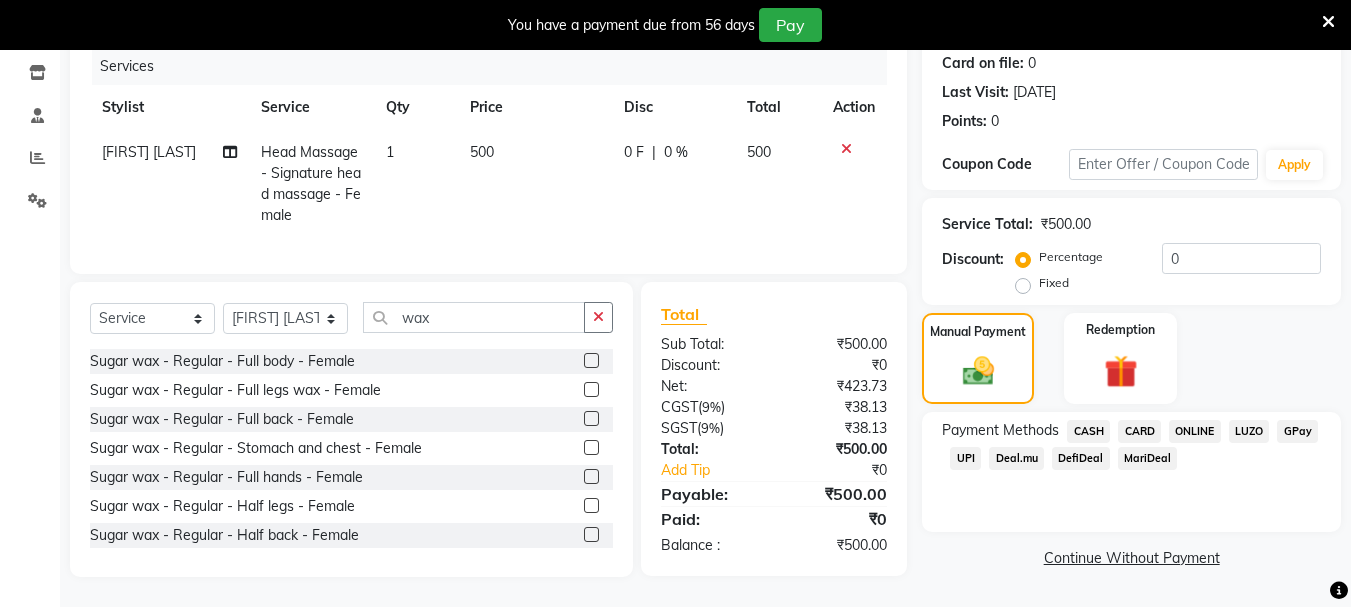 click on "ONLINE" 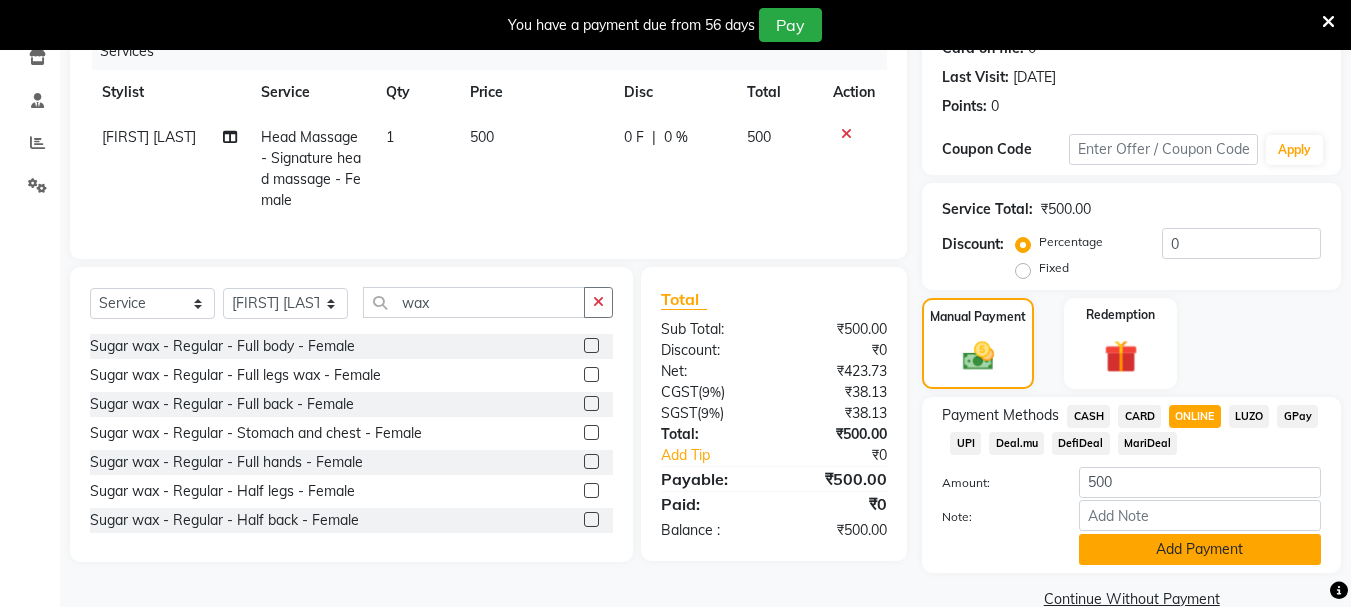 click on "Add Payment" 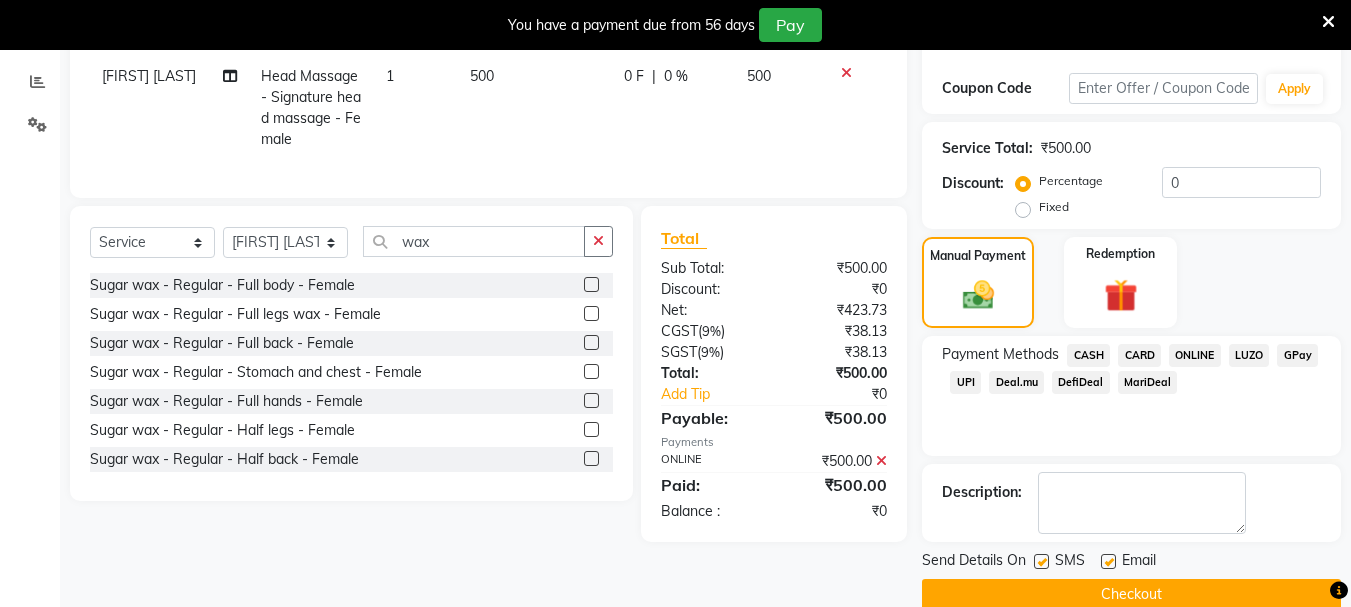 scroll, scrollTop: 359, scrollLeft: 0, axis: vertical 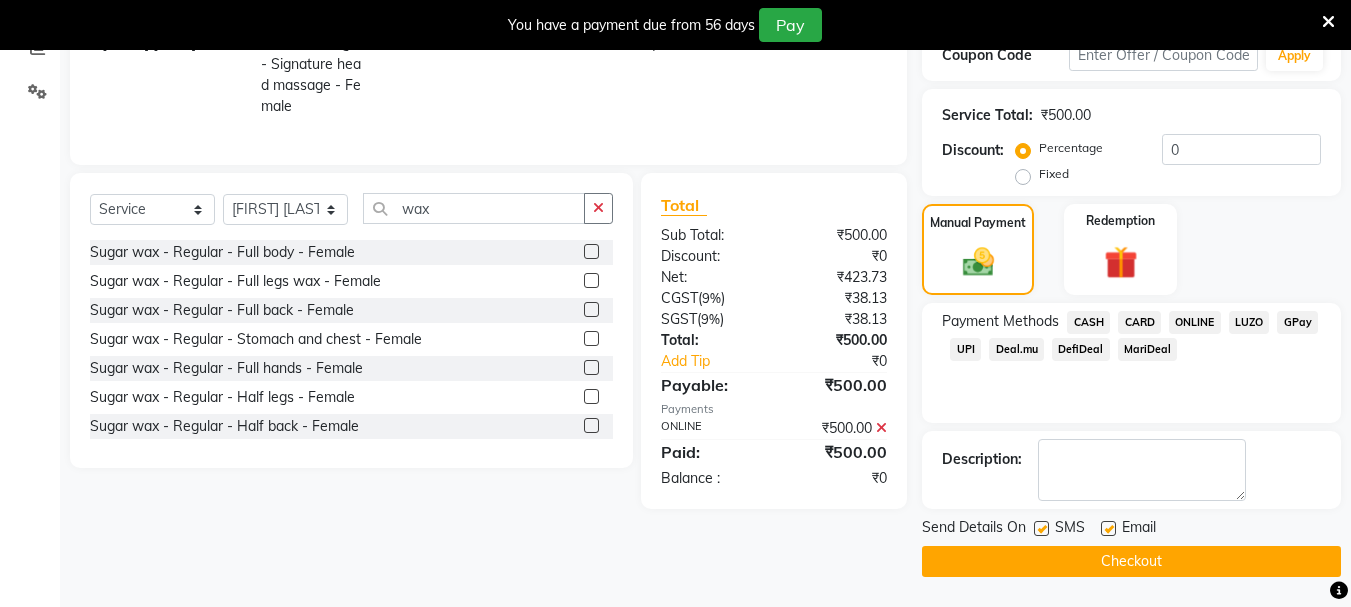 click 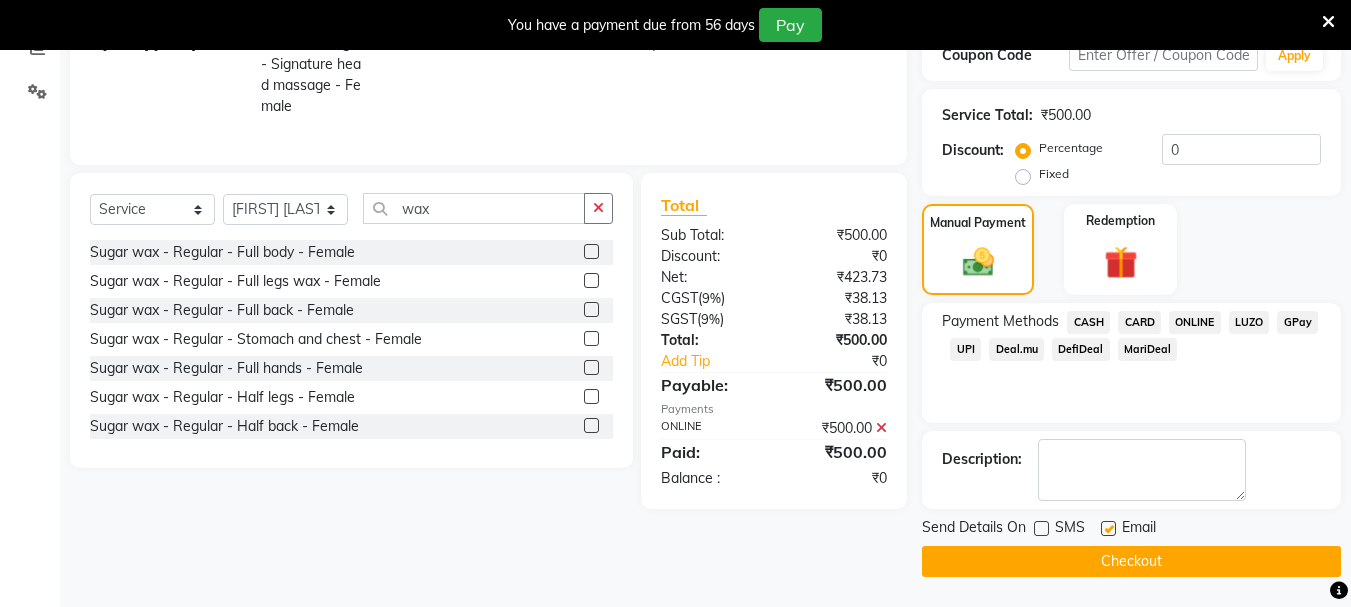 click 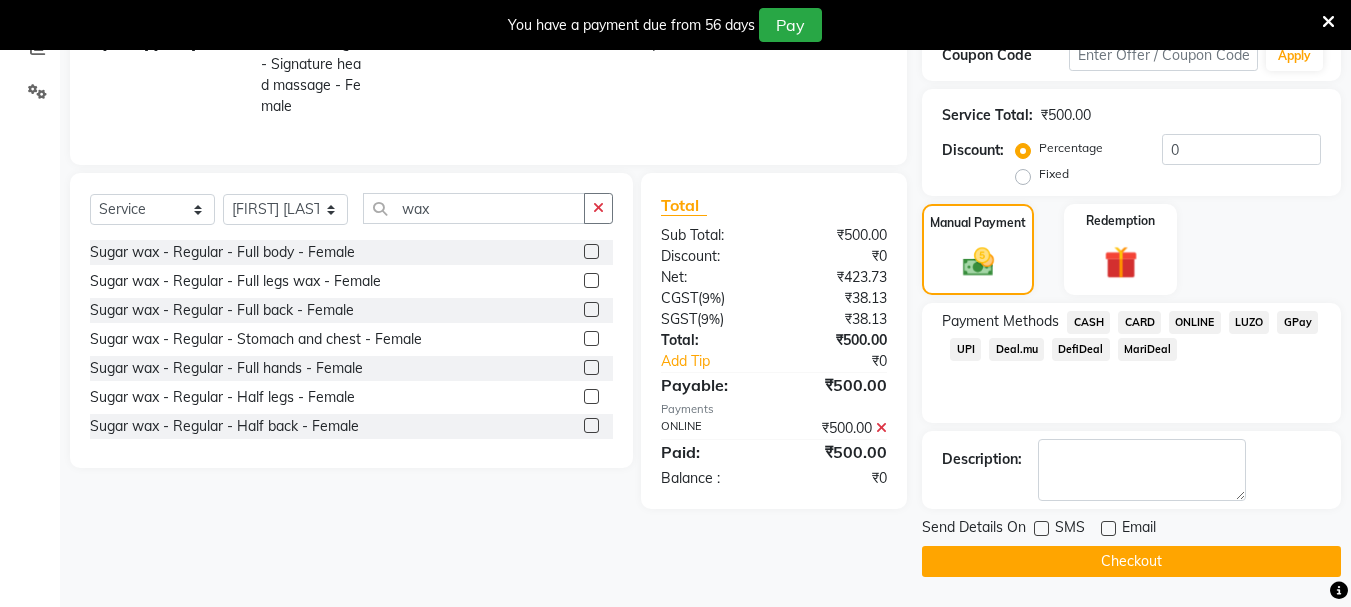 click on "Checkout" 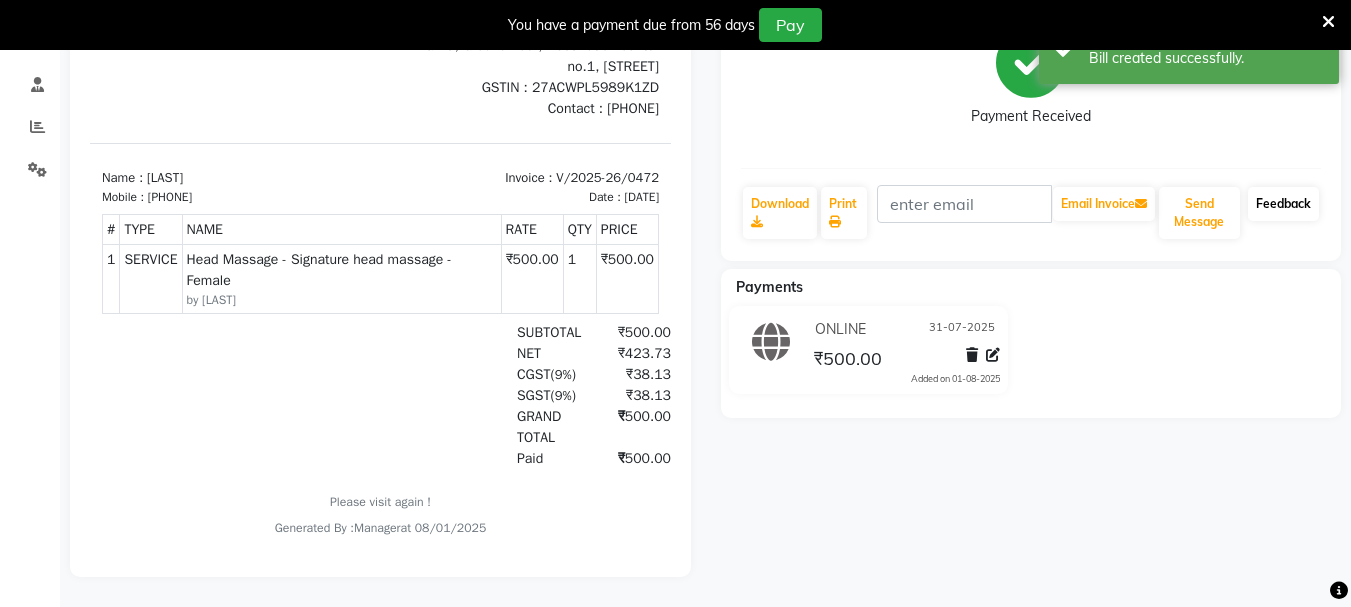 scroll, scrollTop: 0, scrollLeft: 0, axis: both 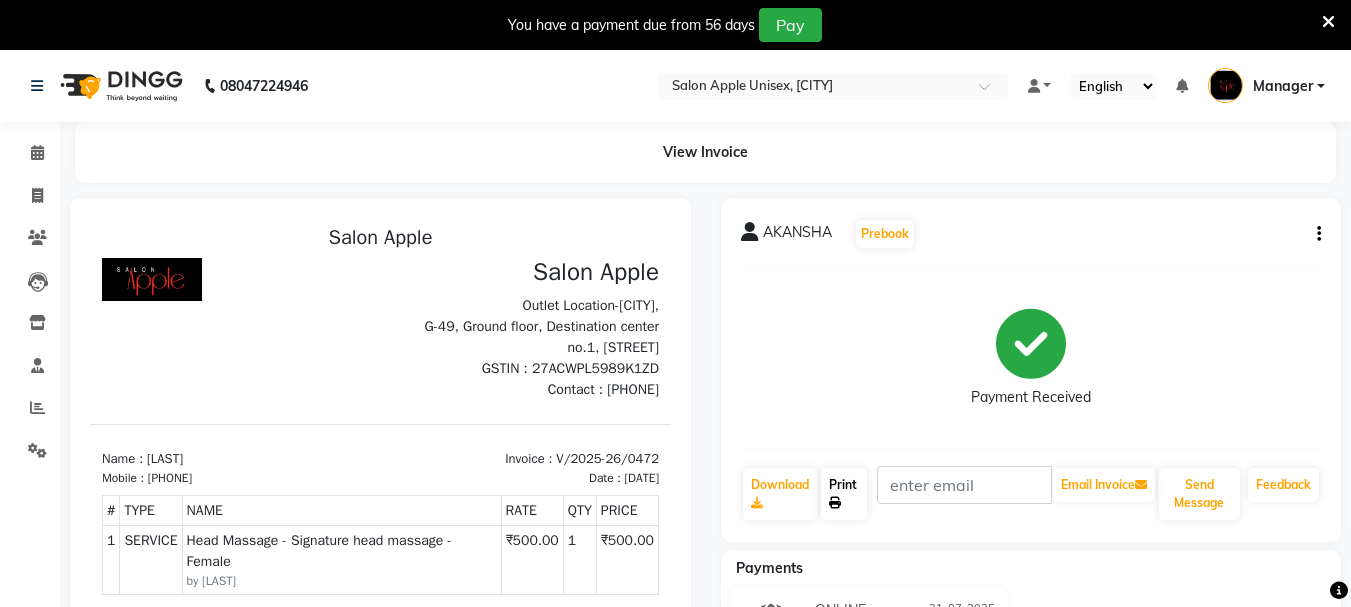 click on "Print" 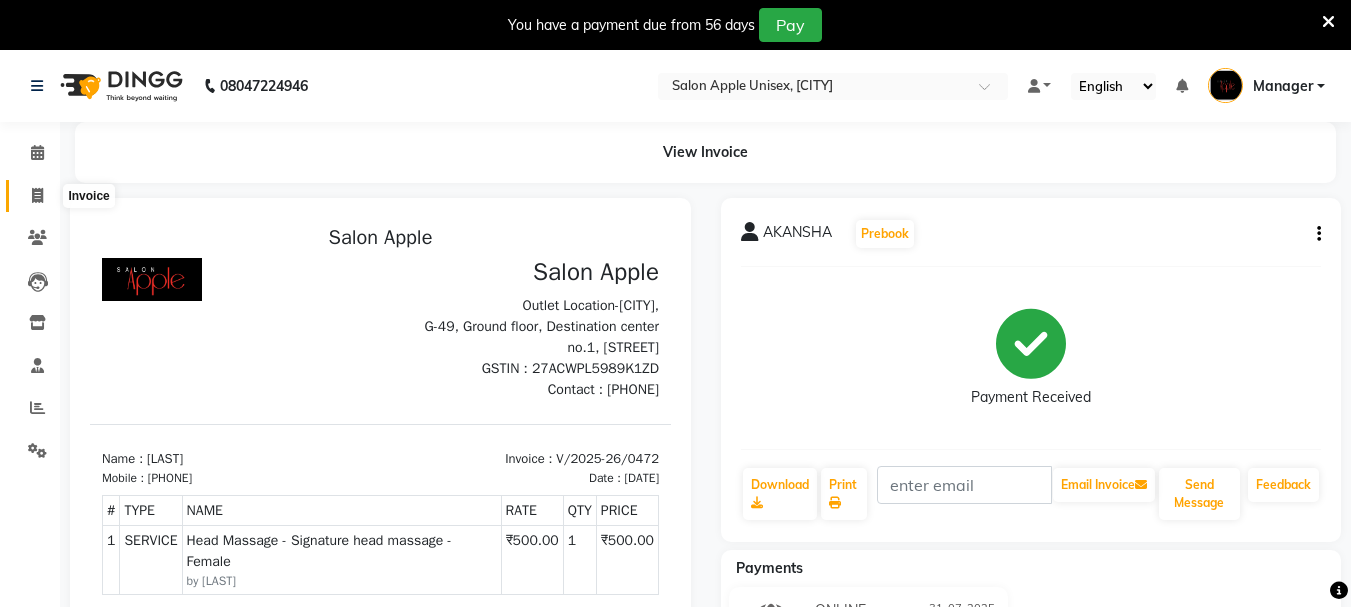 click 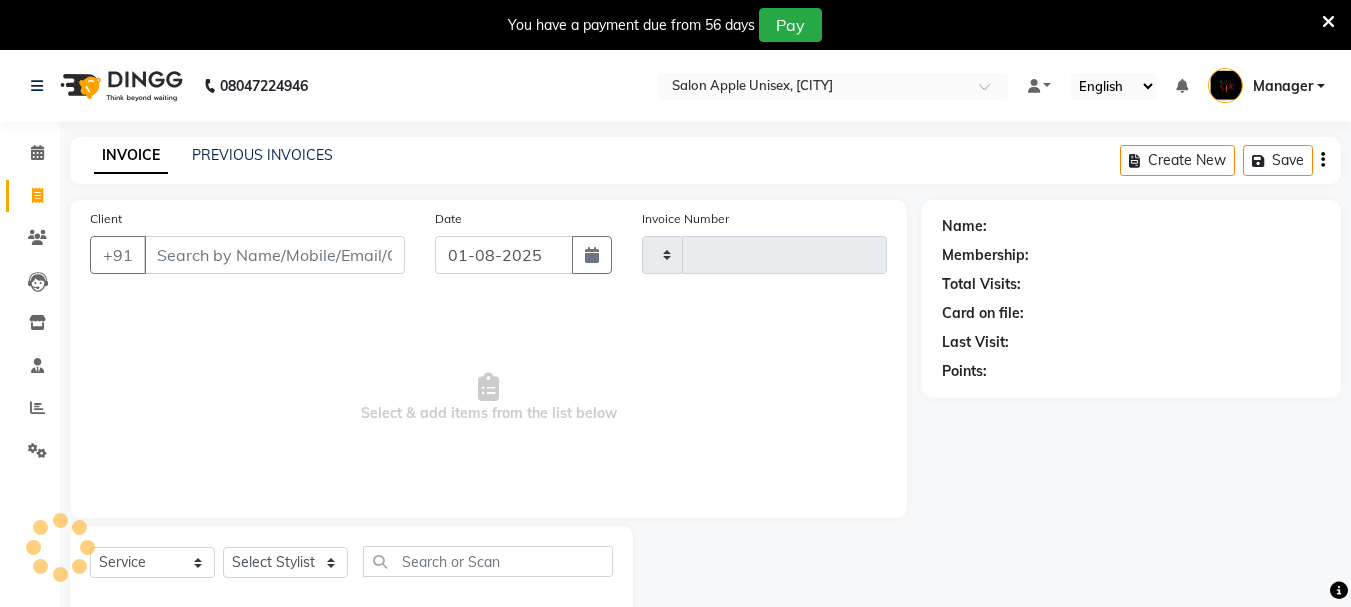 scroll, scrollTop: 50, scrollLeft: 0, axis: vertical 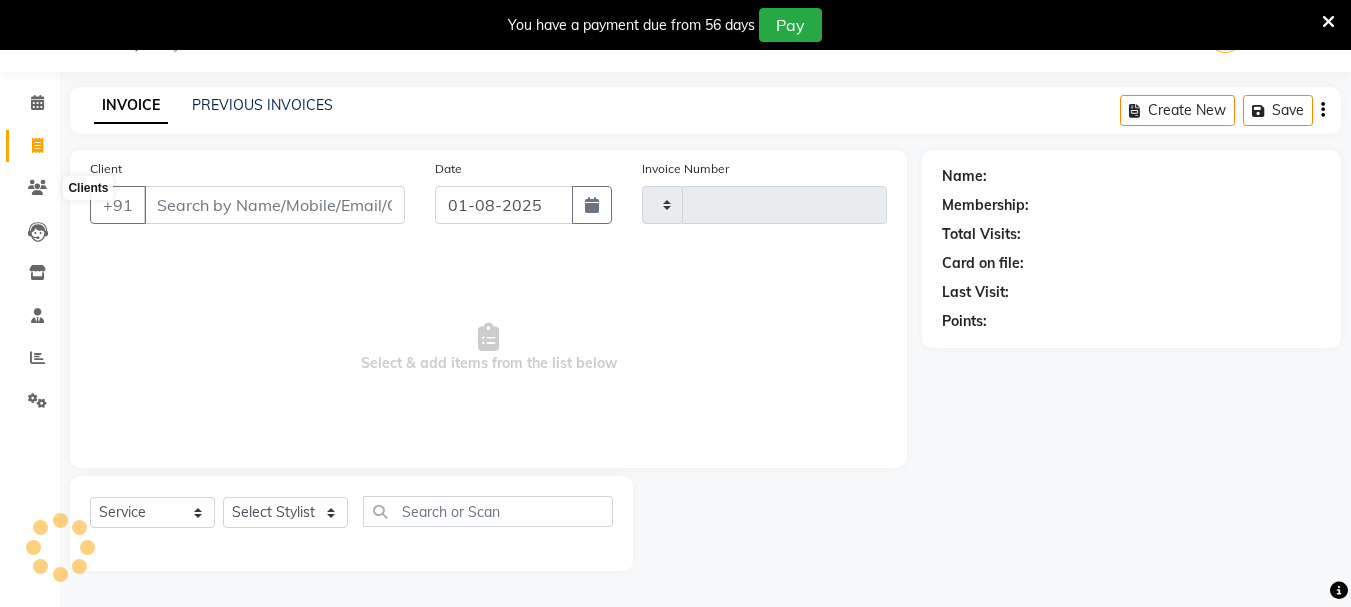 type on "0473" 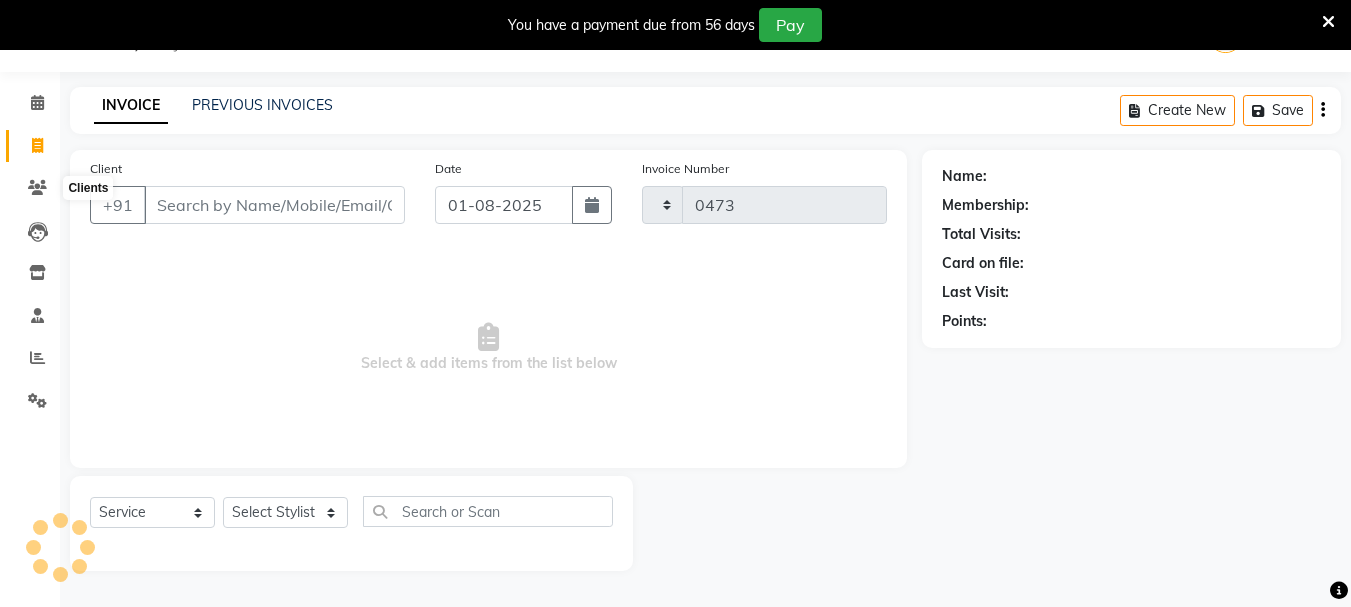 select on "116" 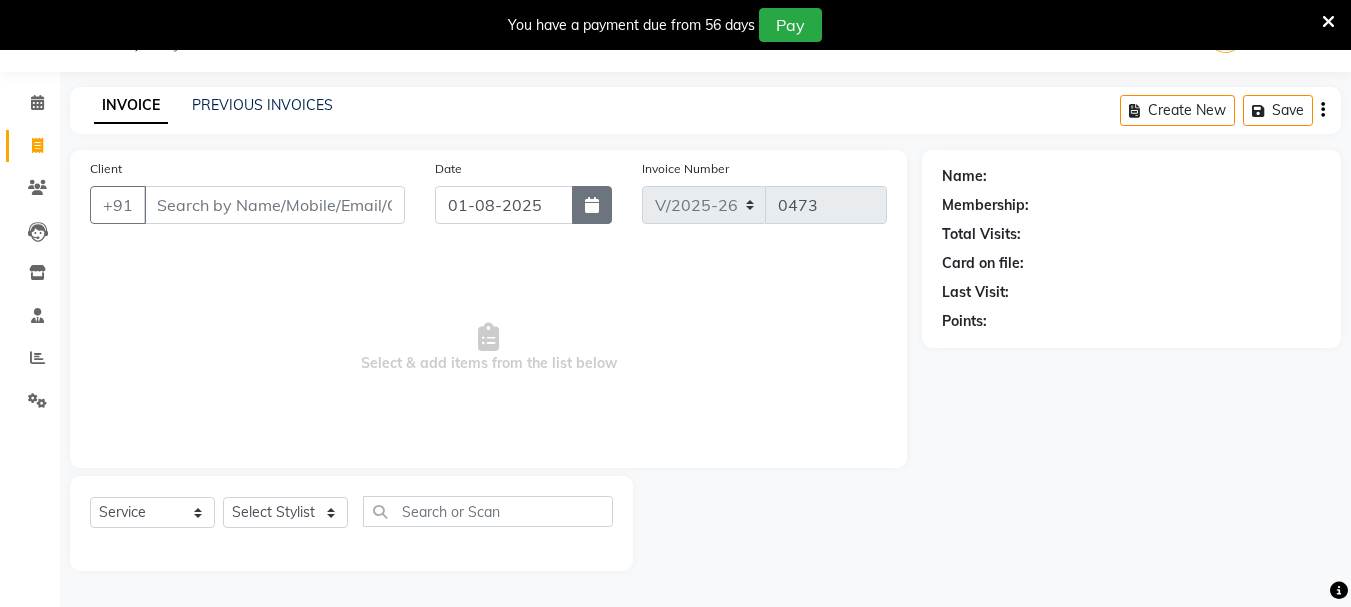 click 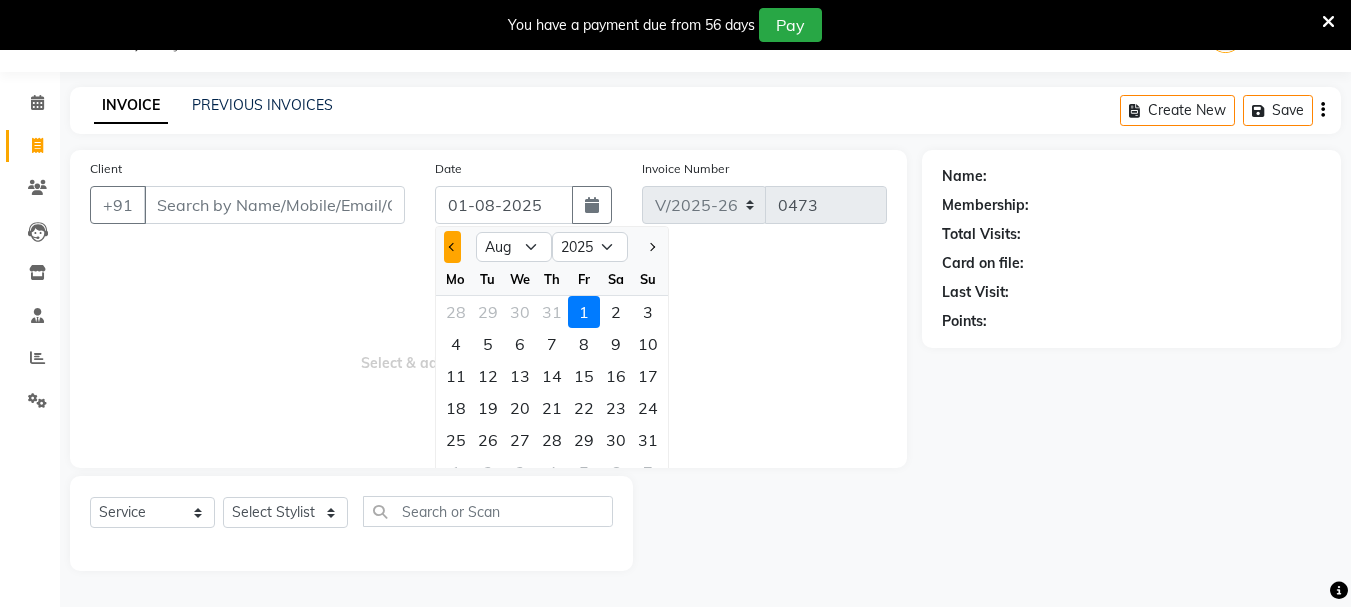 click 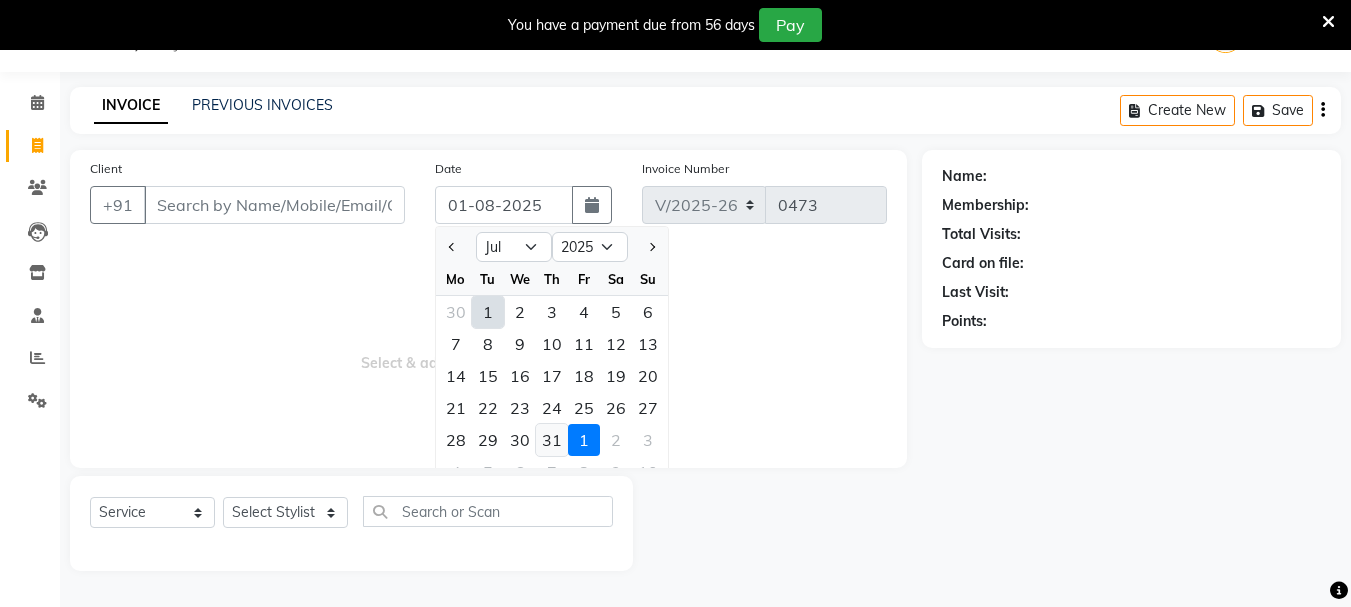 click on "31" 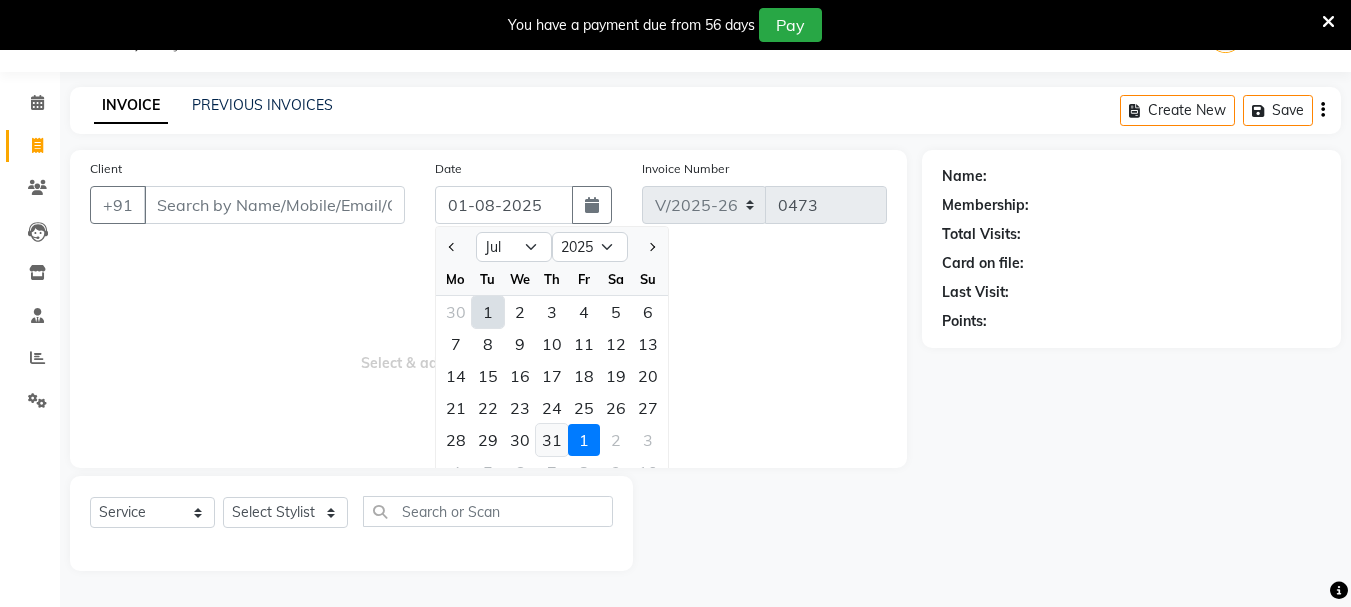 type on "31-07-2025" 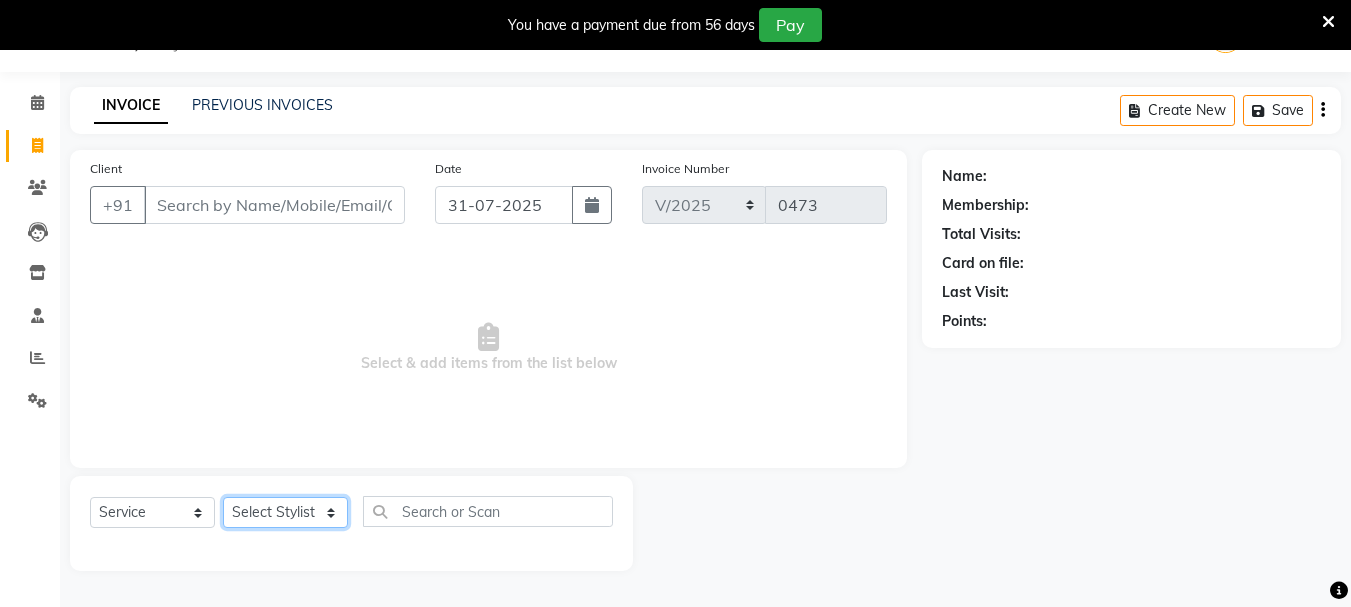 click on "Select Stylist [FIRST] [LAST]  [FIRST] [LAST] [FIRST] [LAST] [LAST] [FIRST] [LAST] [LAST] [LAST] [LAST]" 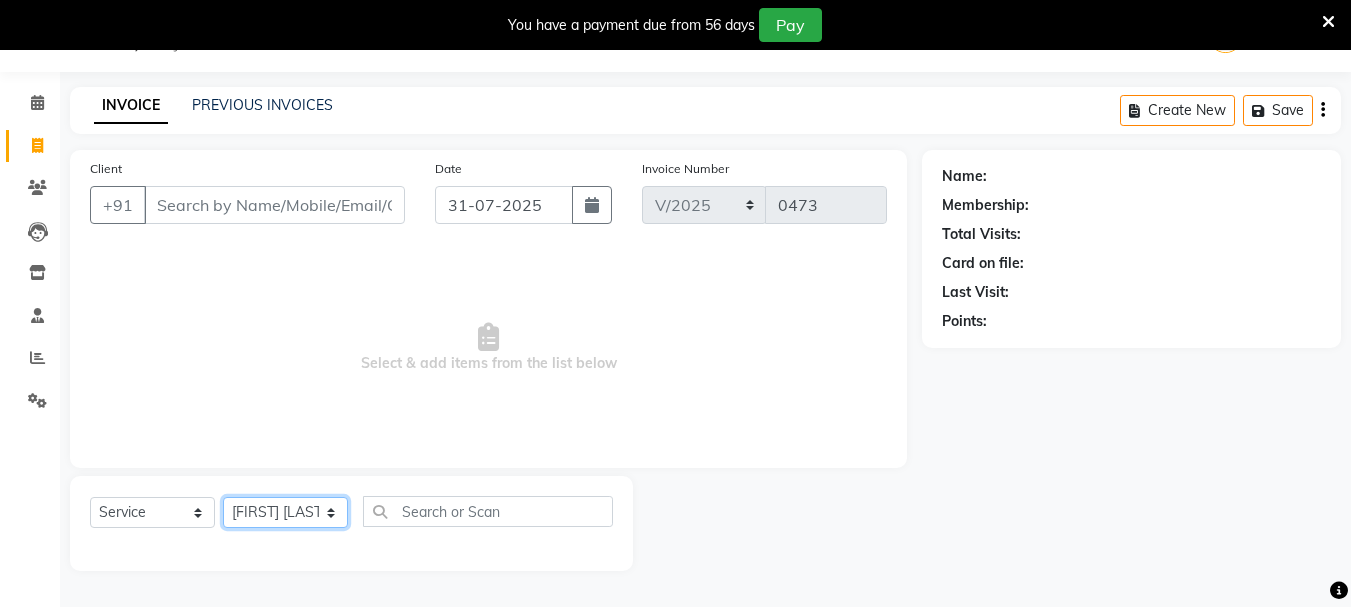 click on "Select Stylist [FIRST] [LAST]  [FIRST] [LAST] [FIRST] [LAST] [LAST] [FIRST] [LAST] [LAST] [LAST] [LAST]" 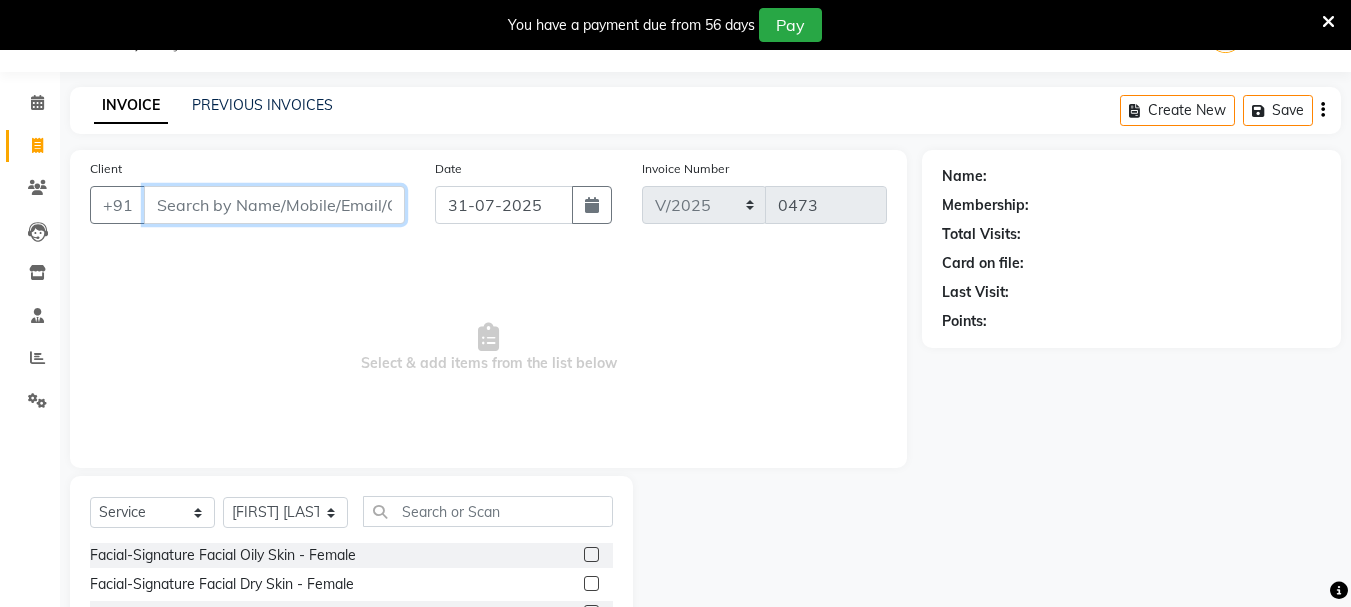 click on "Client" at bounding box center (274, 205) 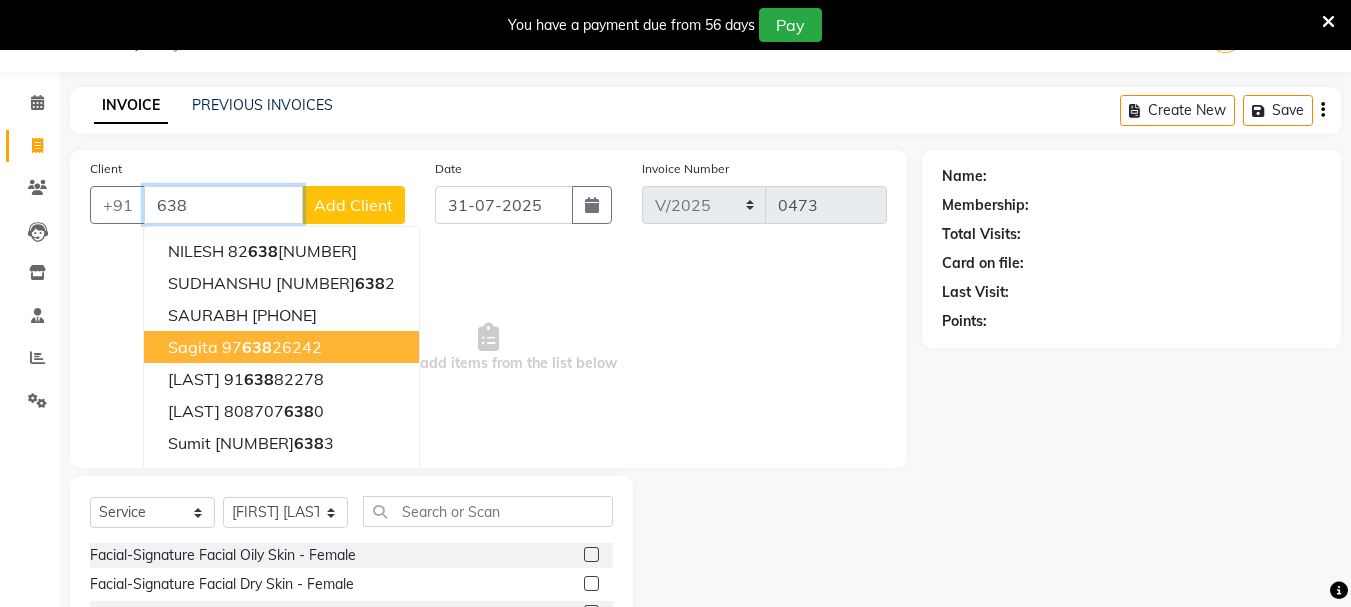 click on "[PHONE]" at bounding box center [272, 347] 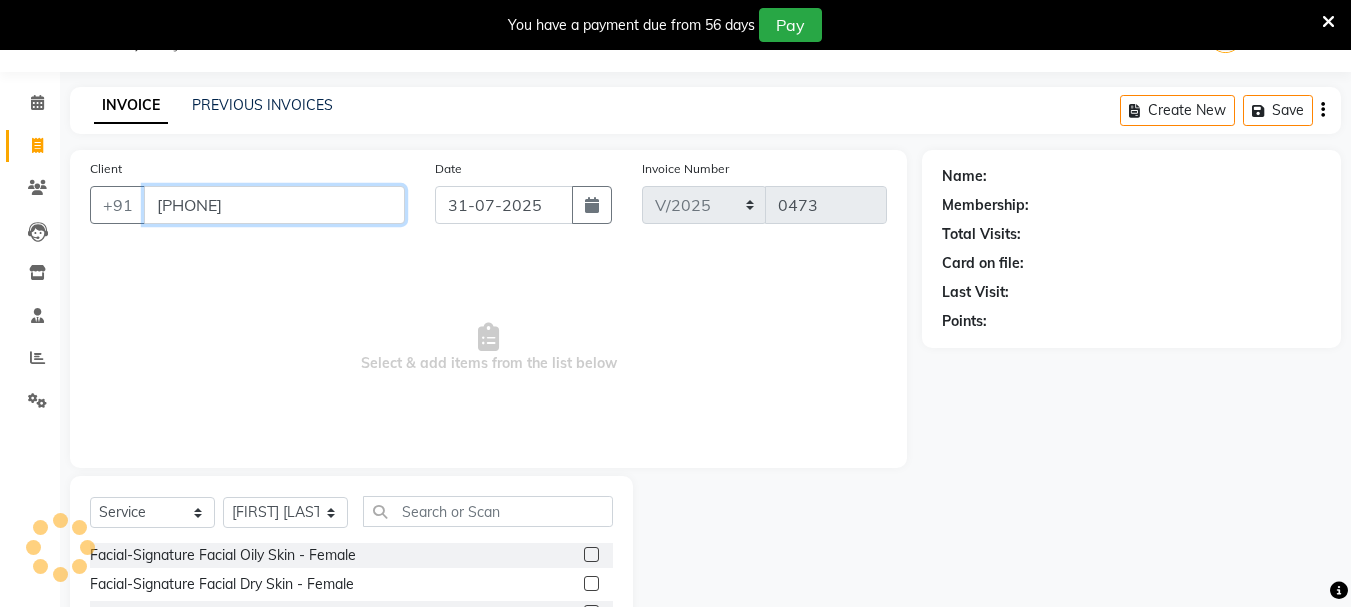 type on "[PHONE]" 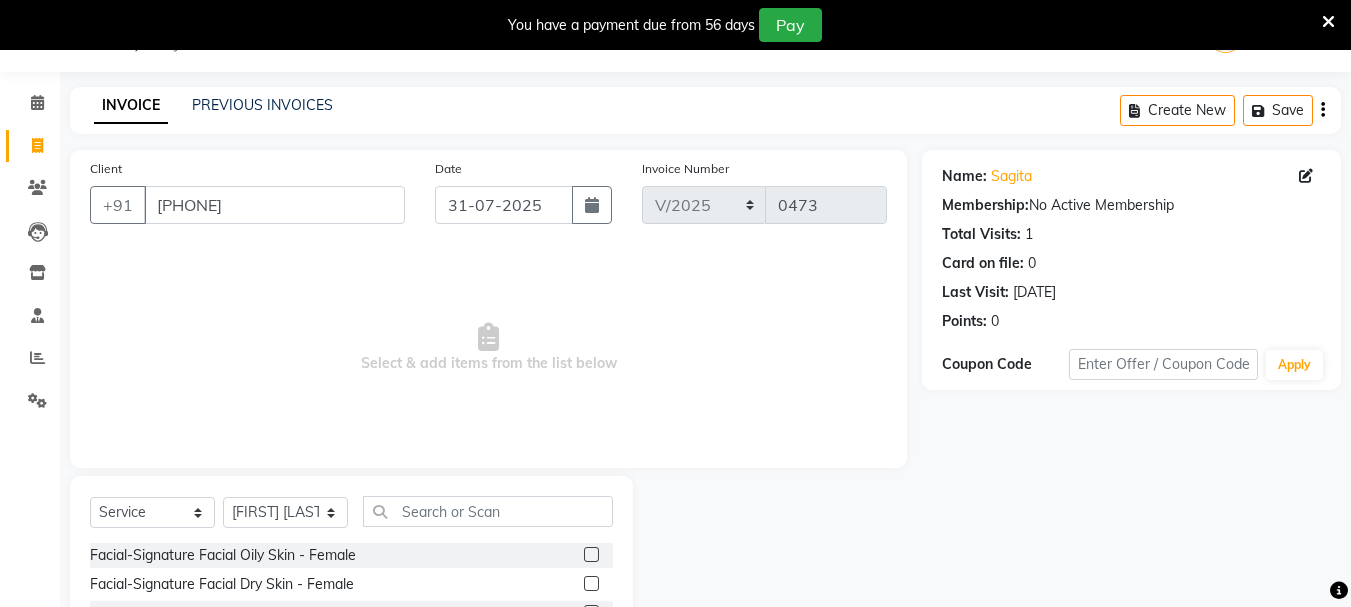 scroll, scrollTop: 244, scrollLeft: 0, axis: vertical 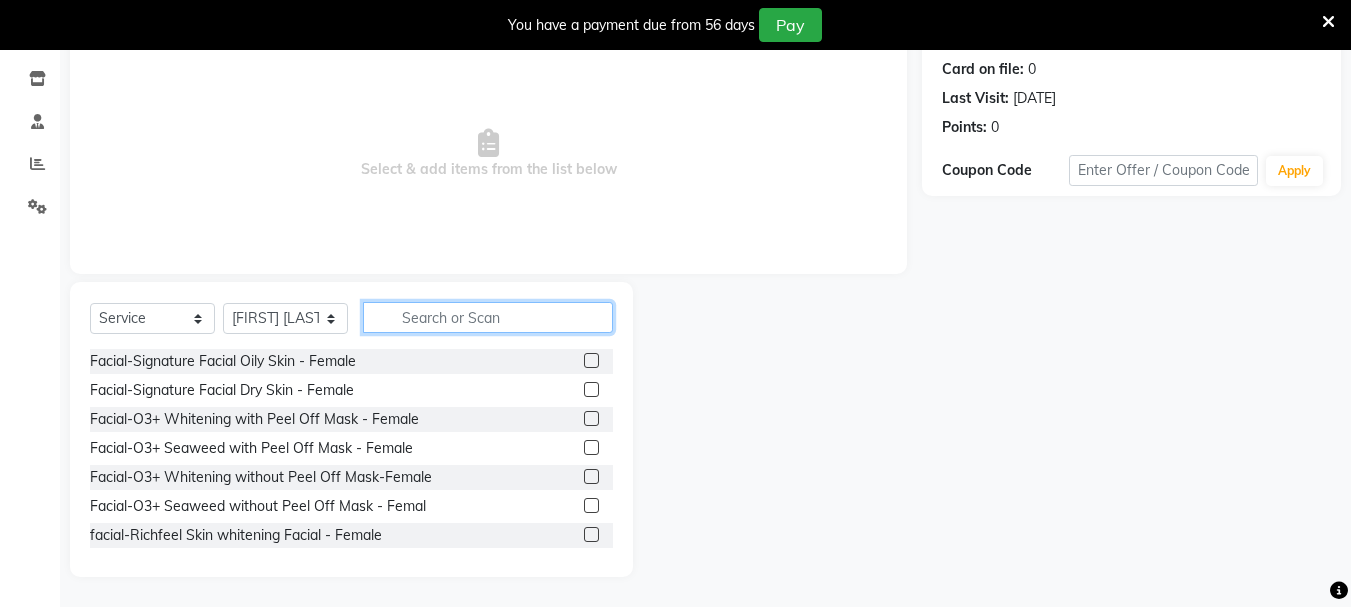 click 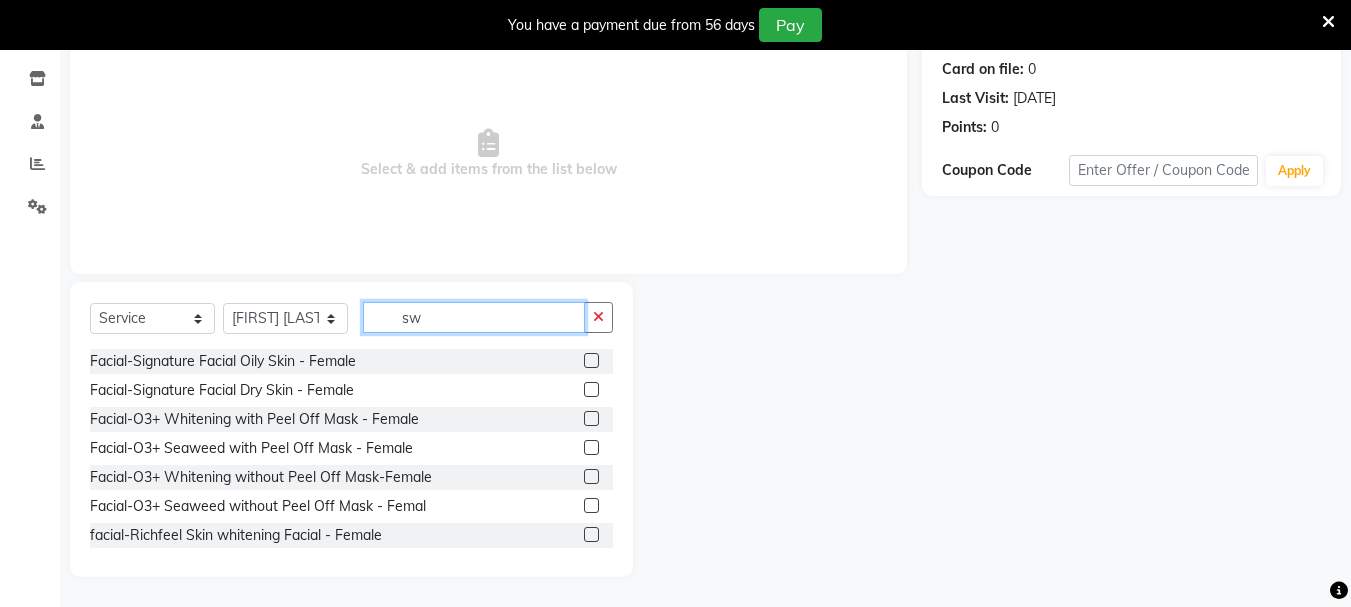 scroll, scrollTop: 50, scrollLeft: 0, axis: vertical 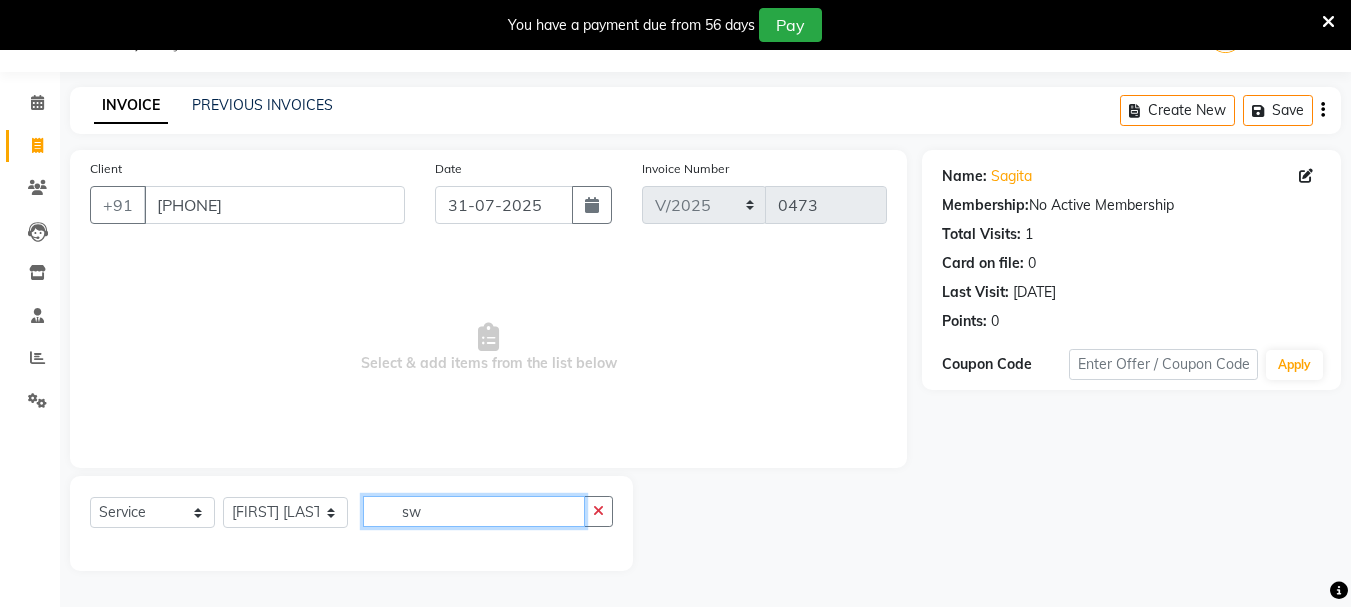 type on "s" 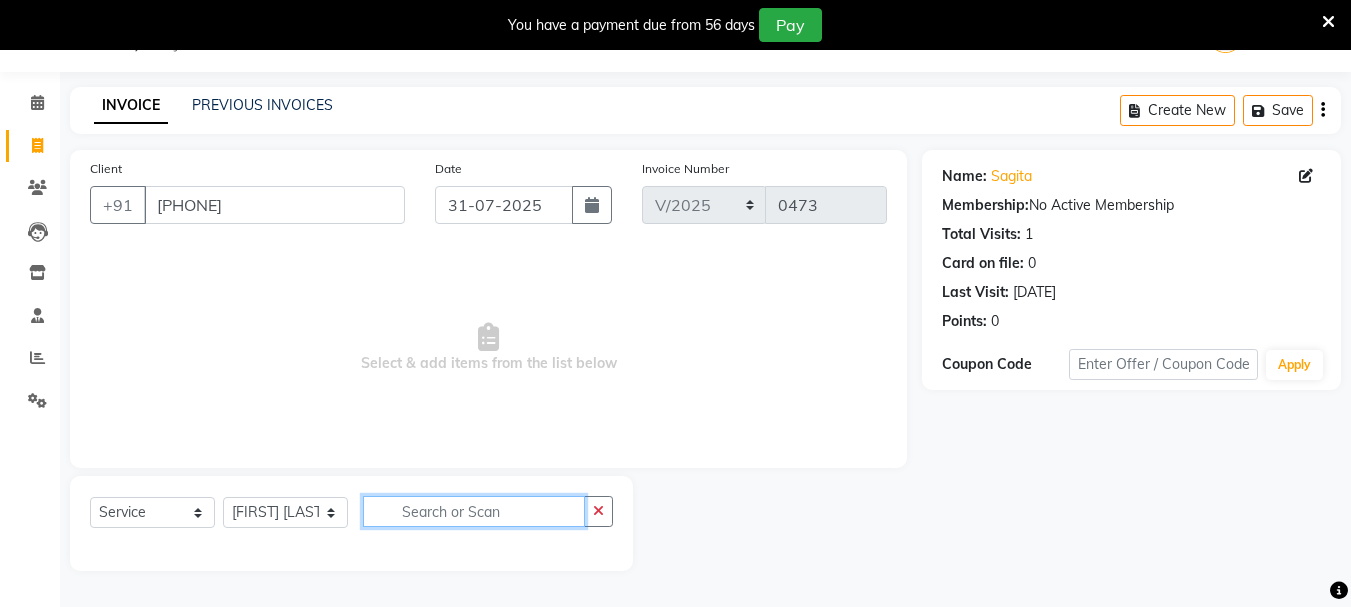 scroll, scrollTop: 244, scrollLeft: 0, axis: vertical 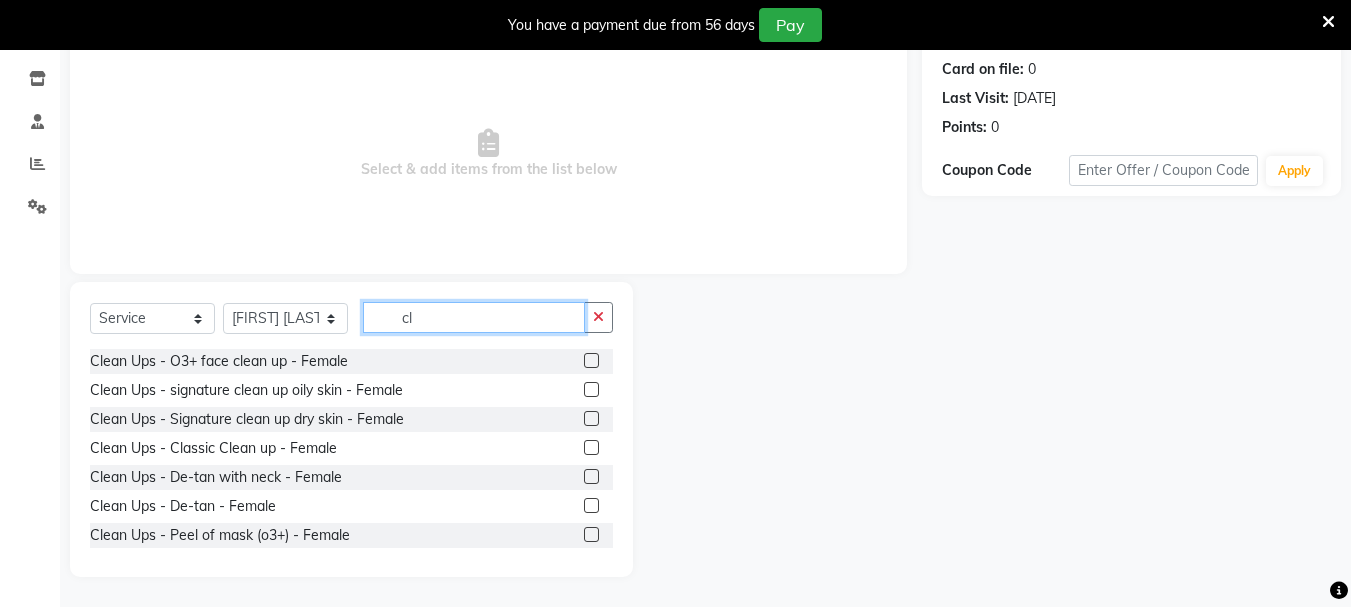 type on "cl" 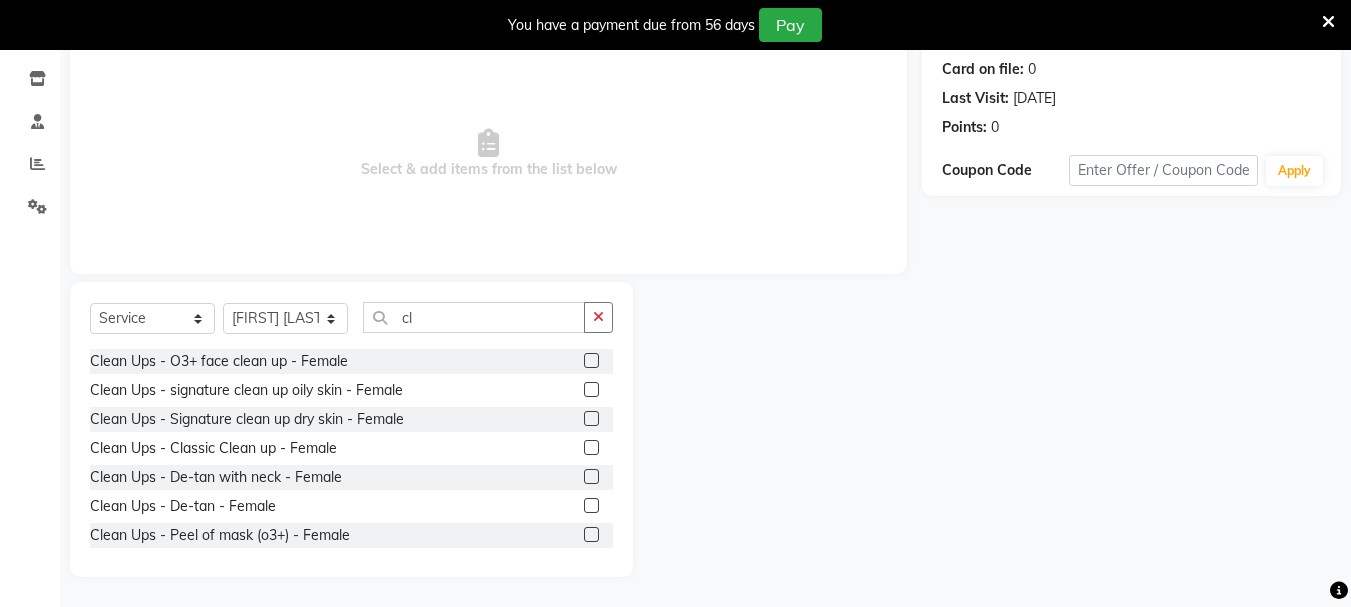 click 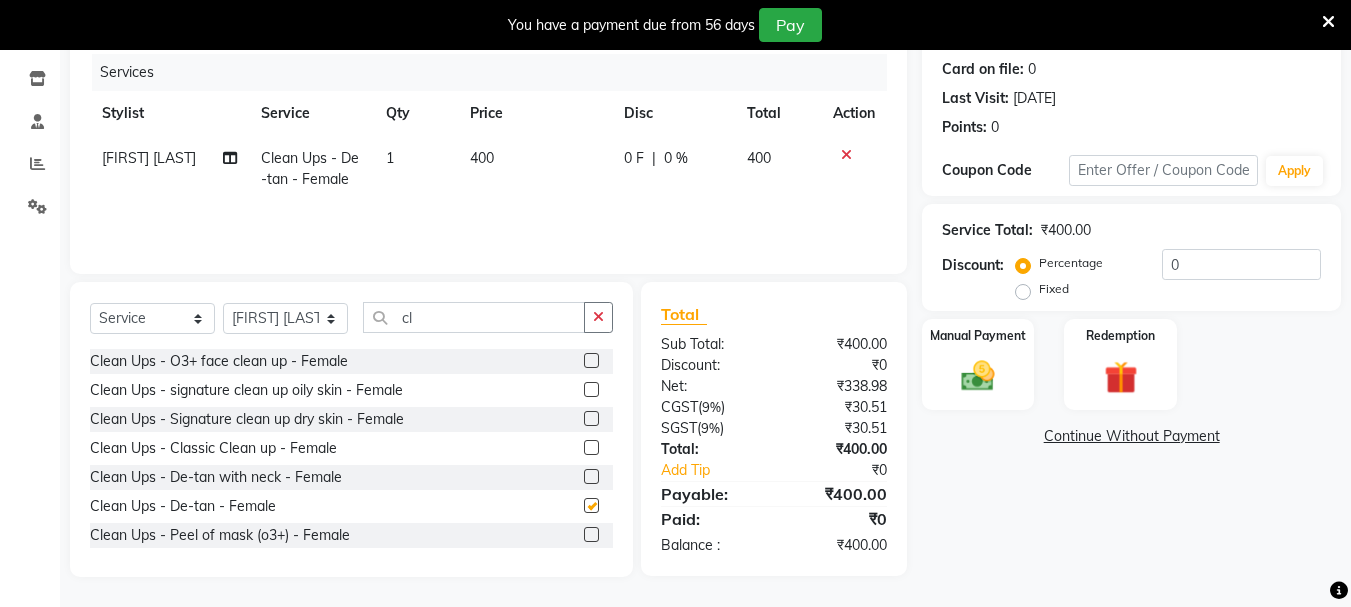 checkbox on "false" 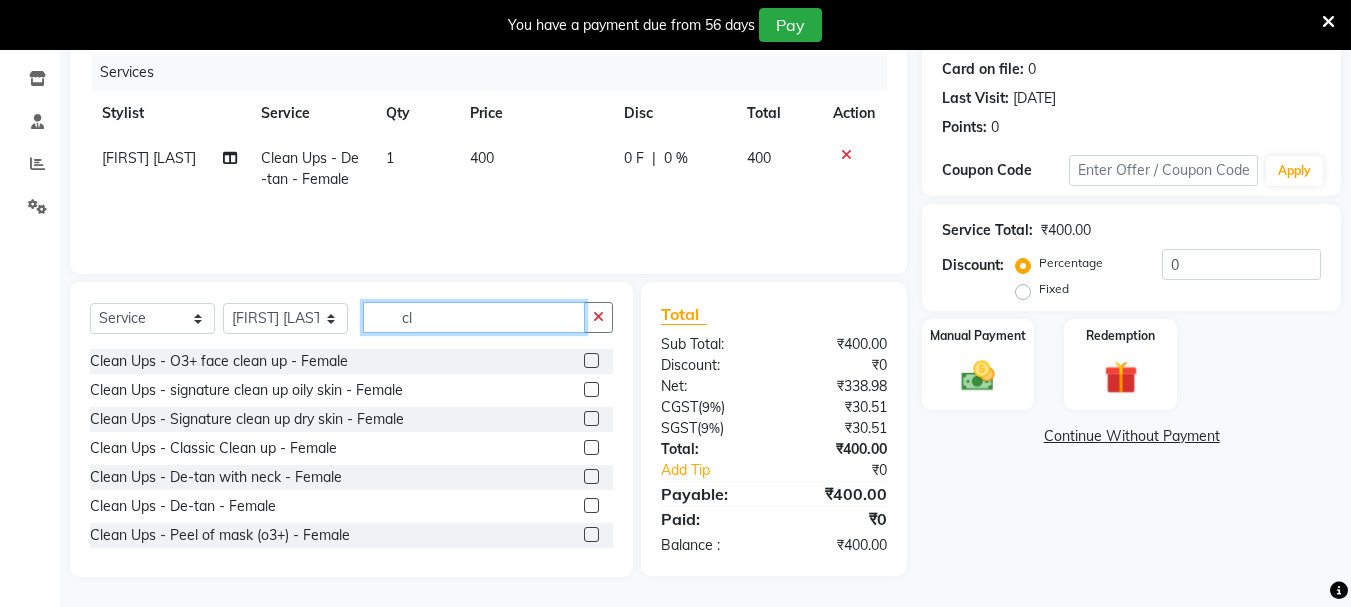 click on "cl" 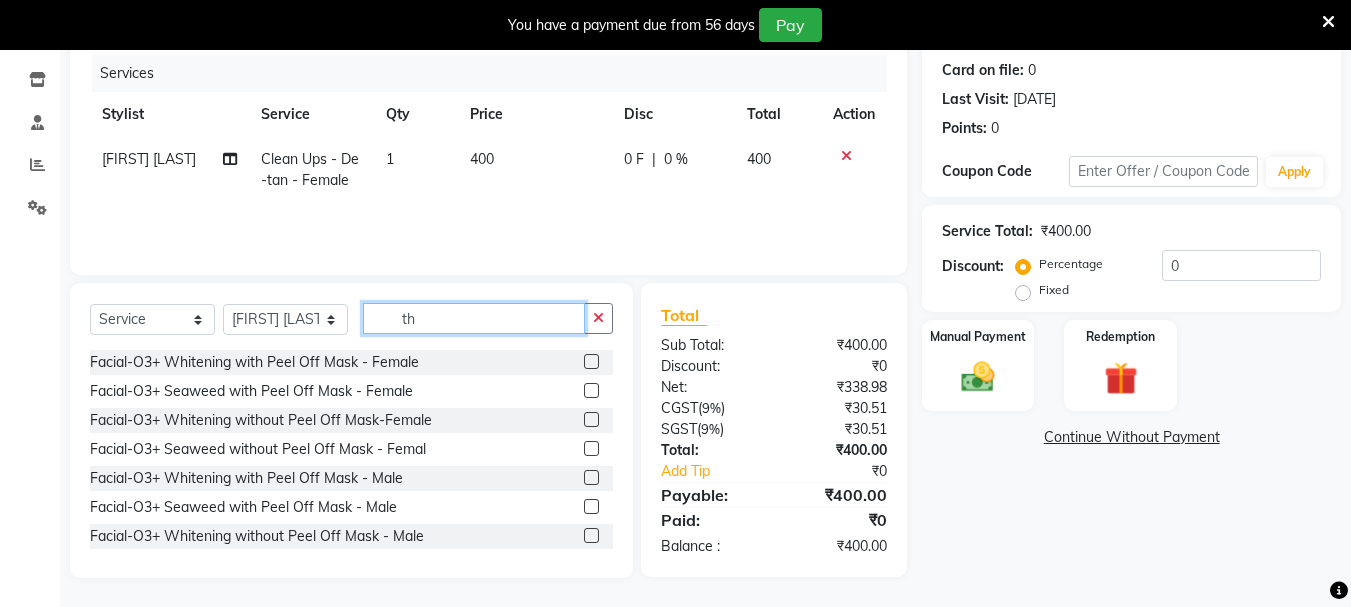 scroll, scrollTop: 244, scrollLeft: 0, axis: vertical 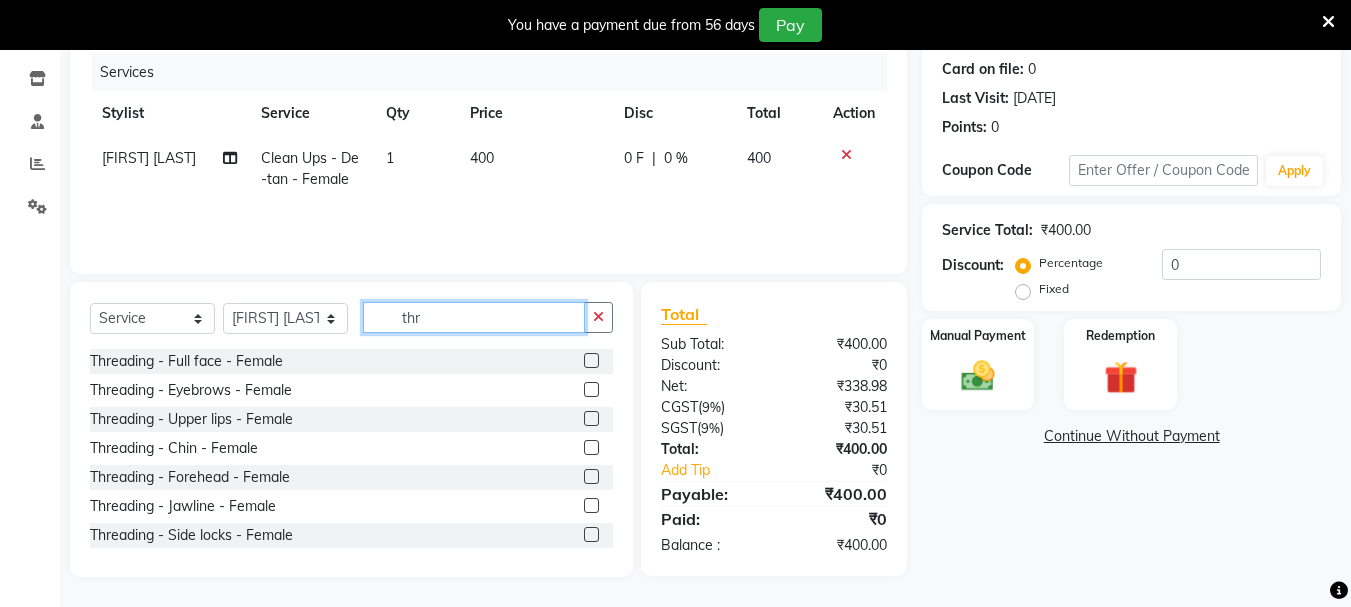 type on "thr" 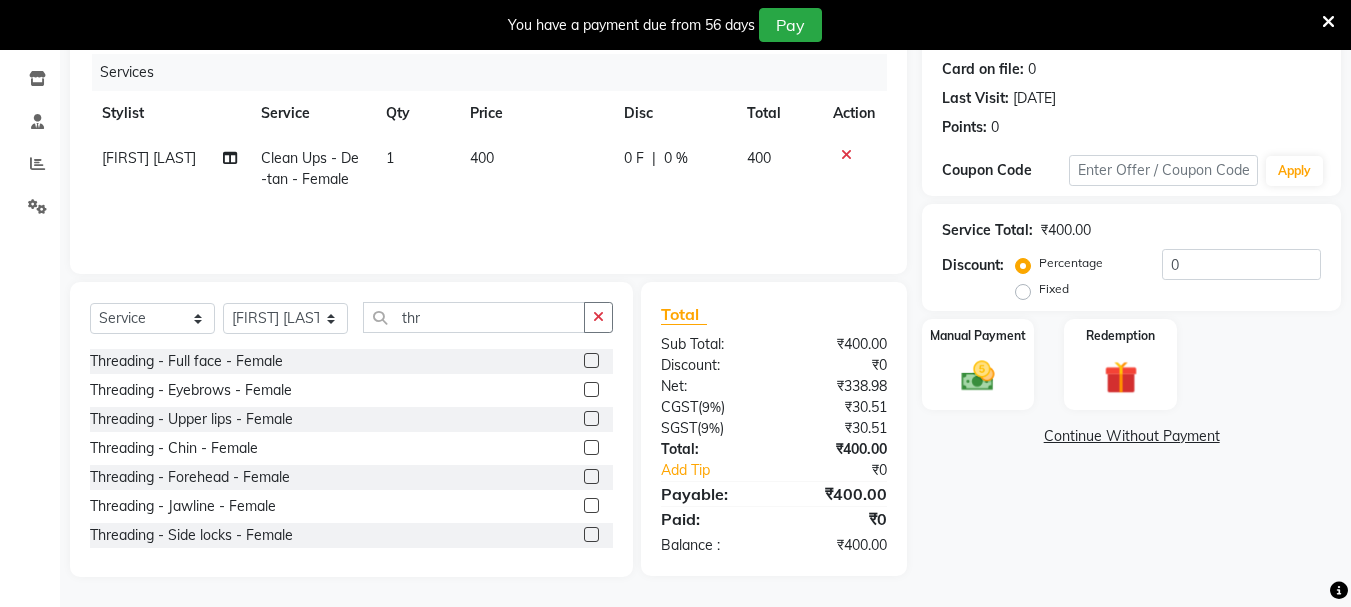 click 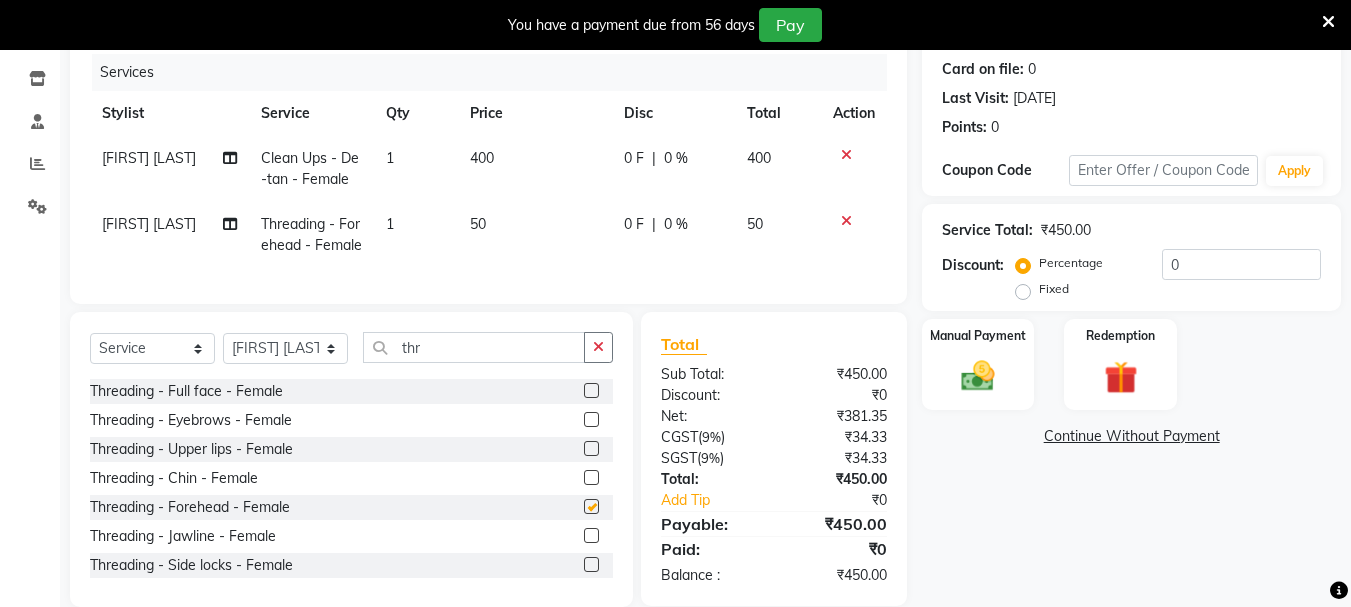 checkbox on "false" 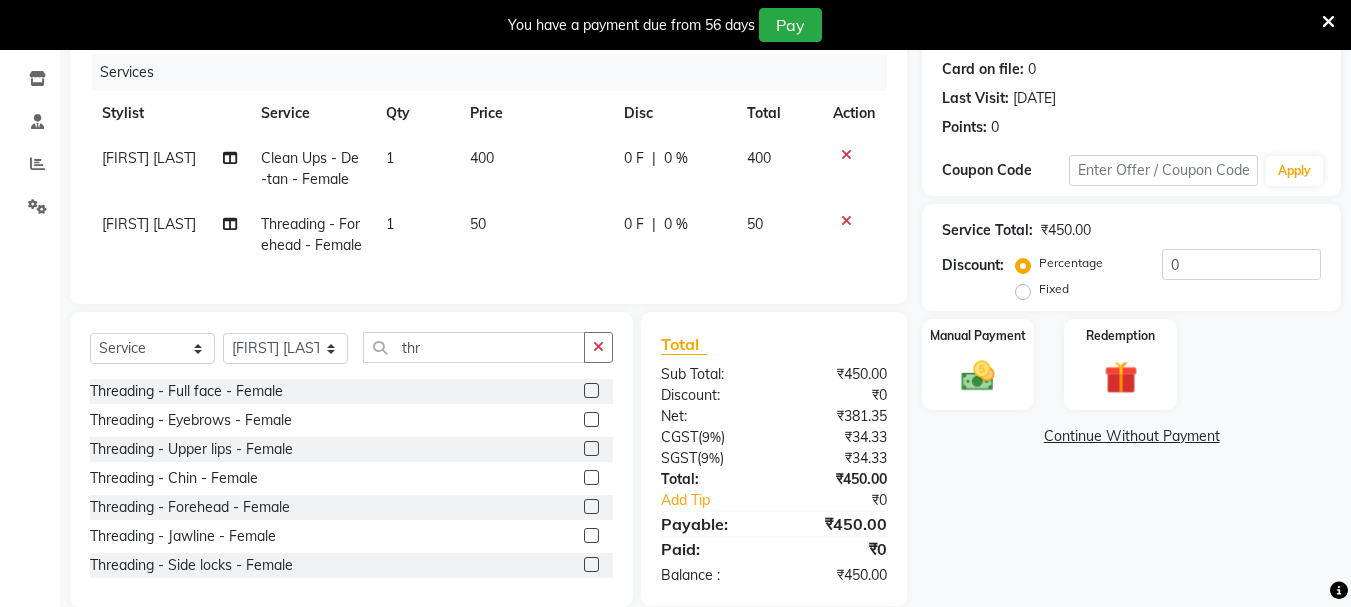 click 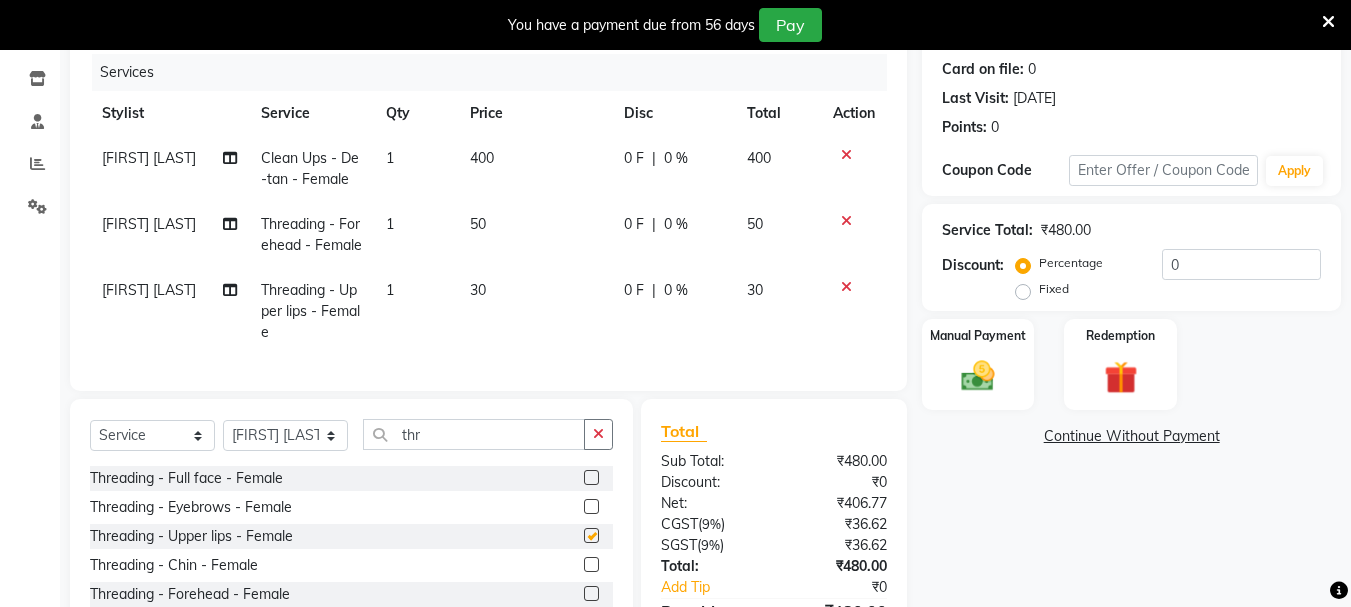 checkbox on "false" 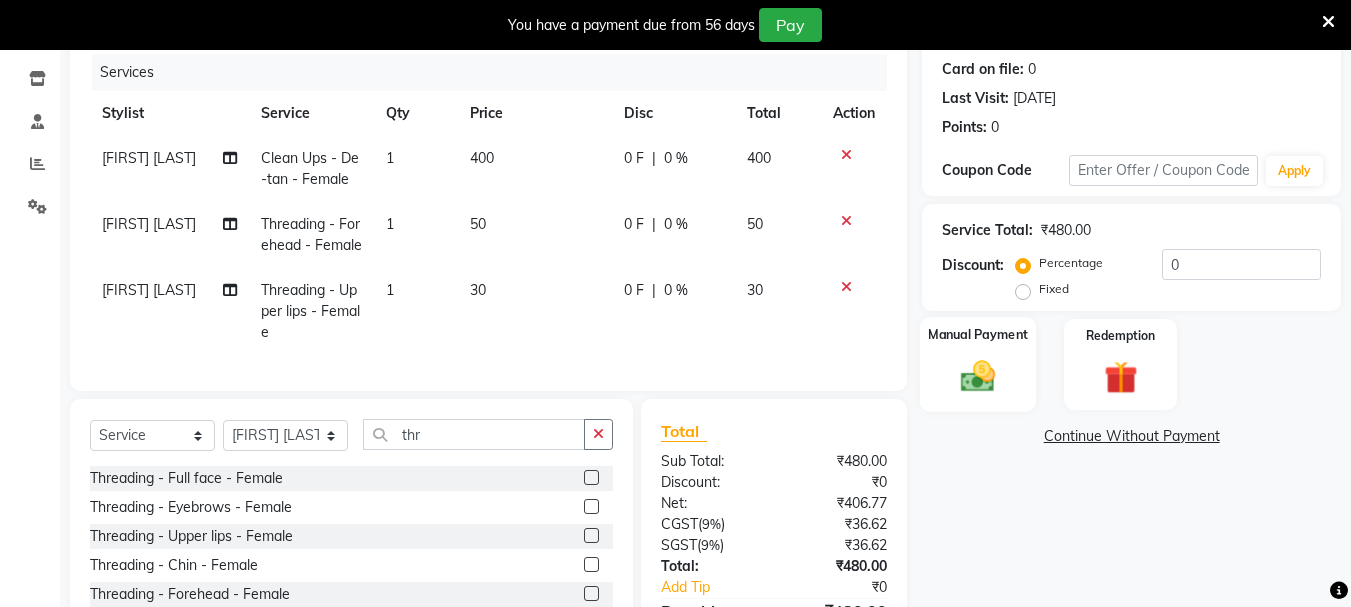 click 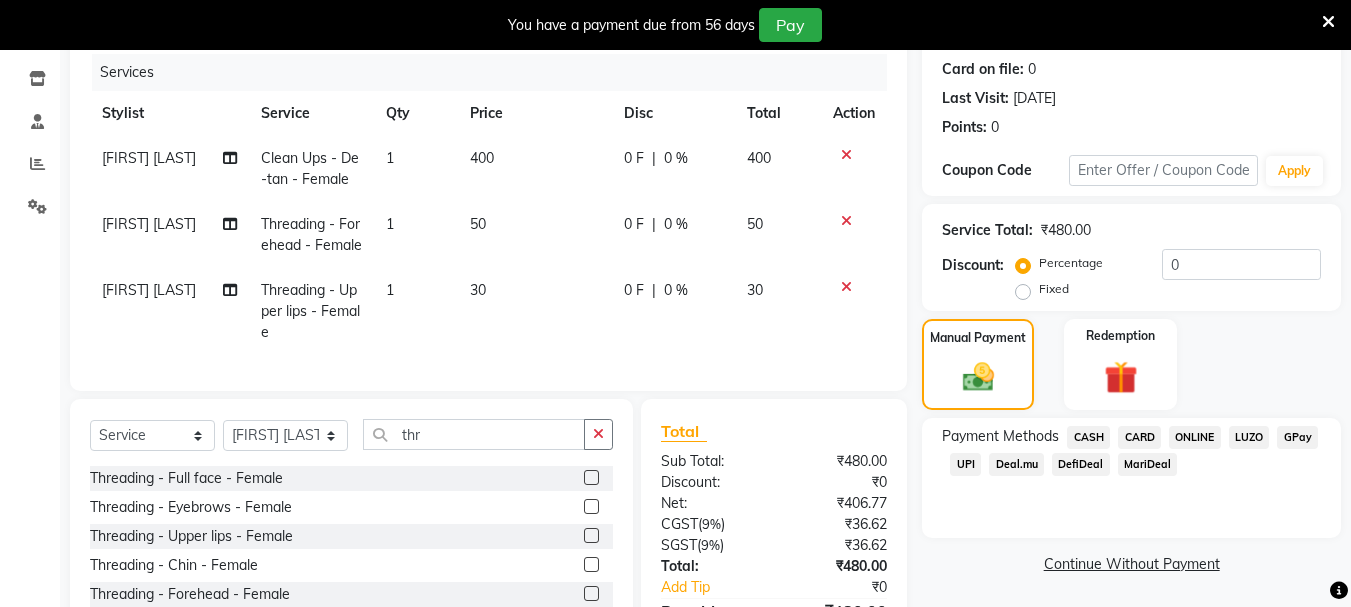 click on "ONLINE" 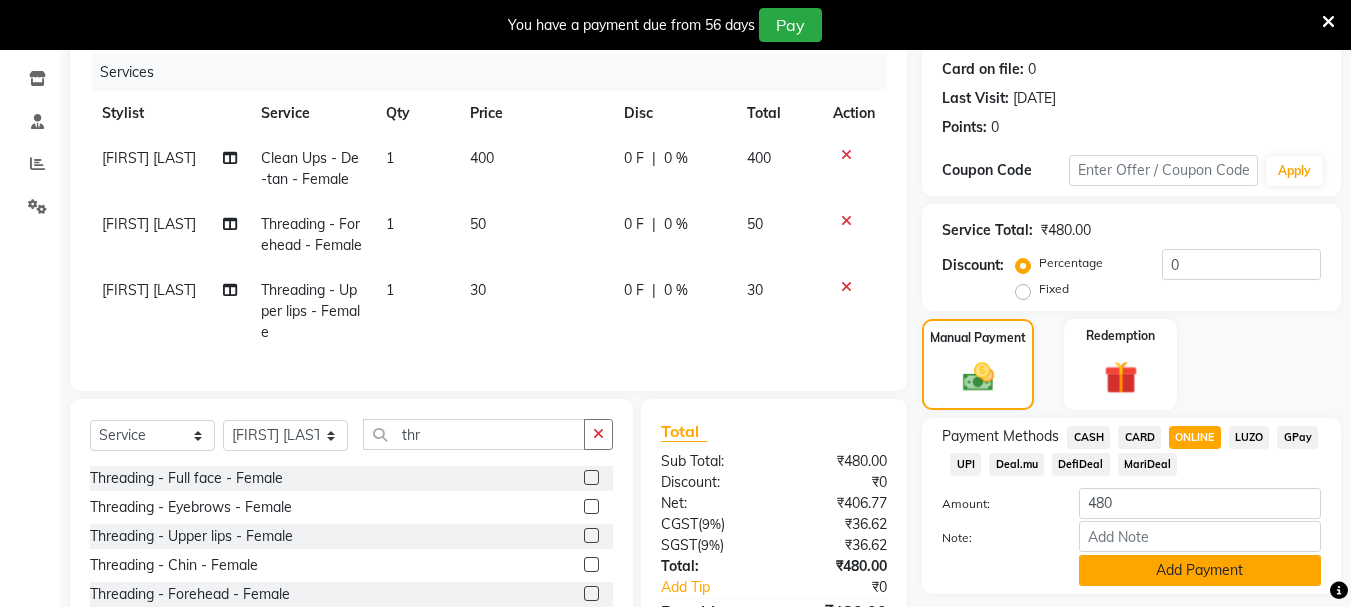 click on "Add Payment" 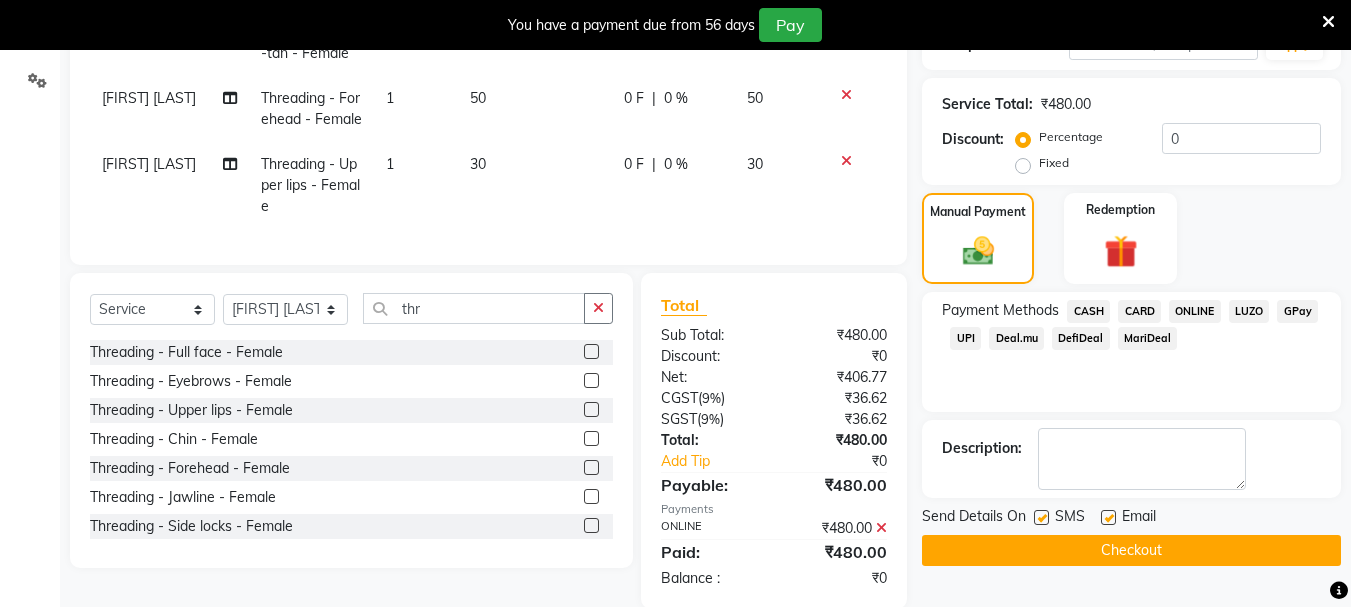 scroll, scrollTop: 417, scrollLeft: 0, axis: vertical 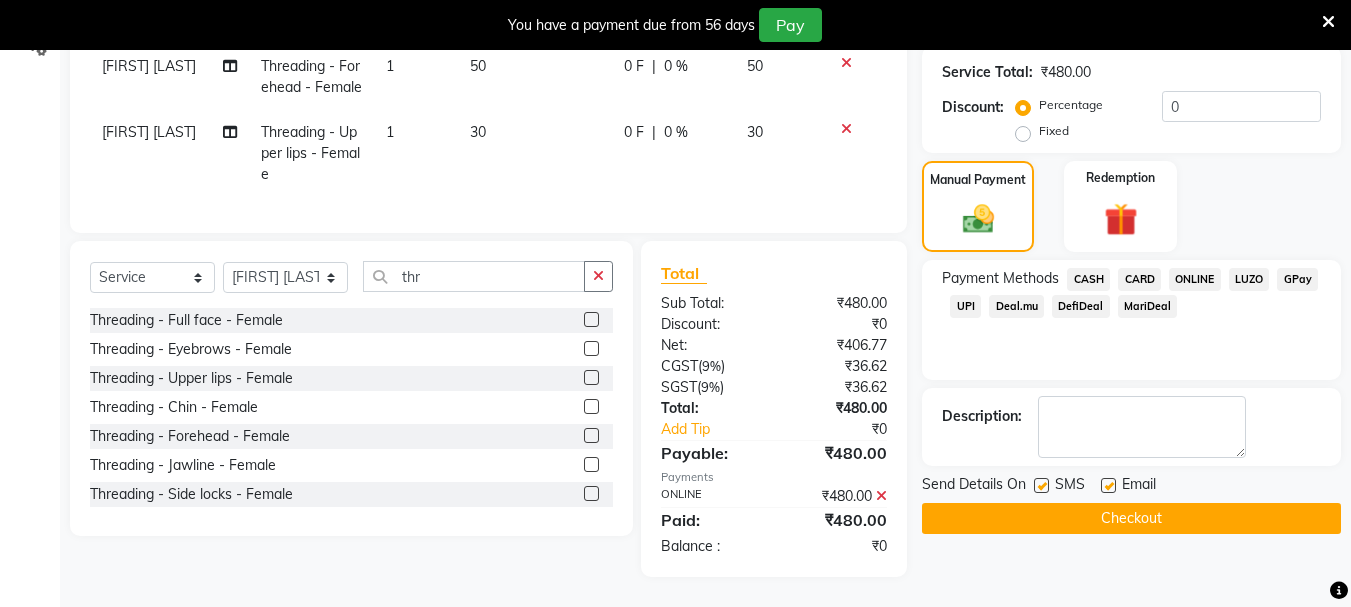 click 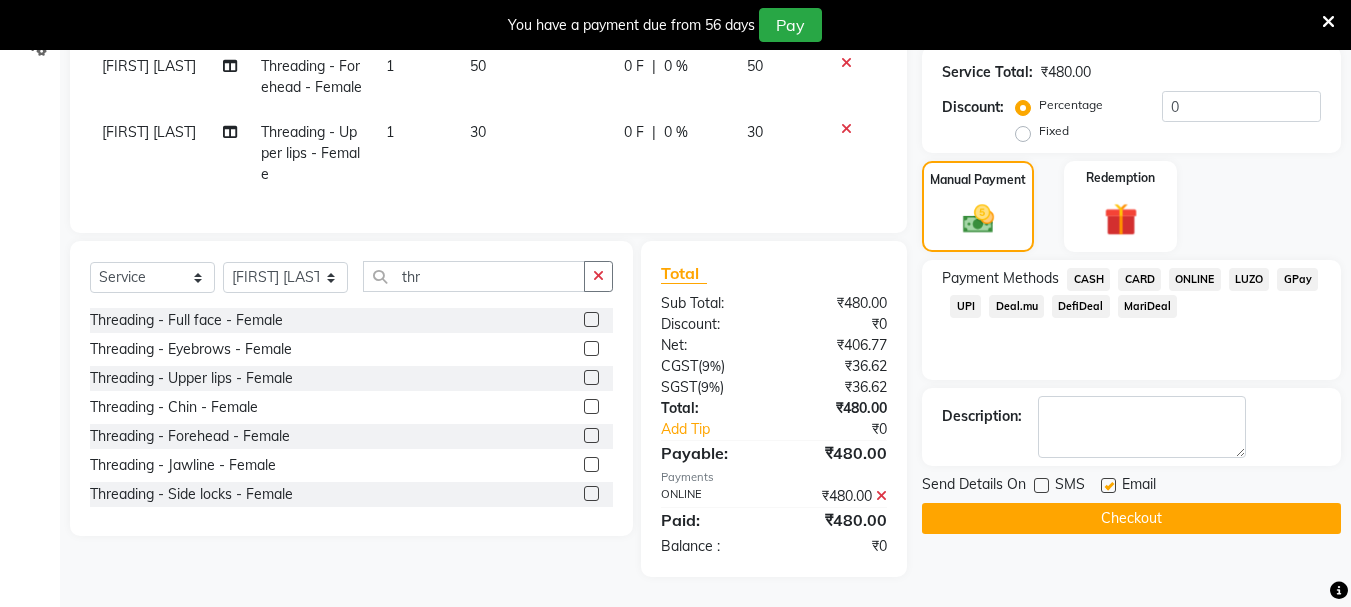 click 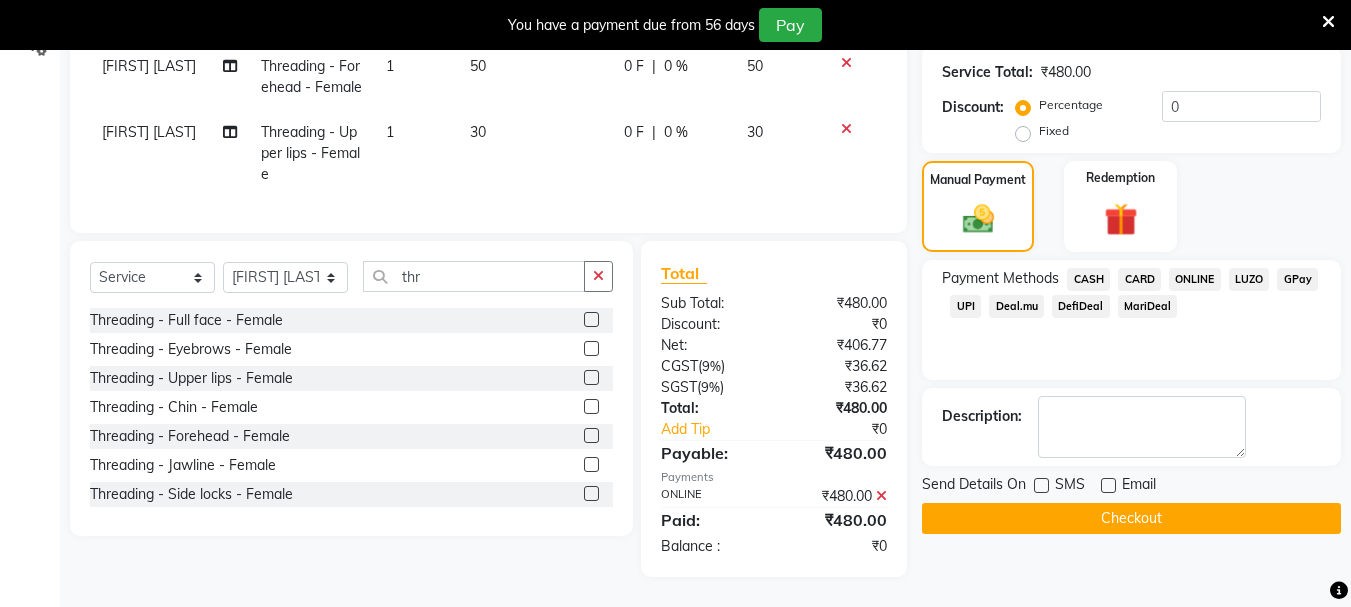 click on "Checkout" 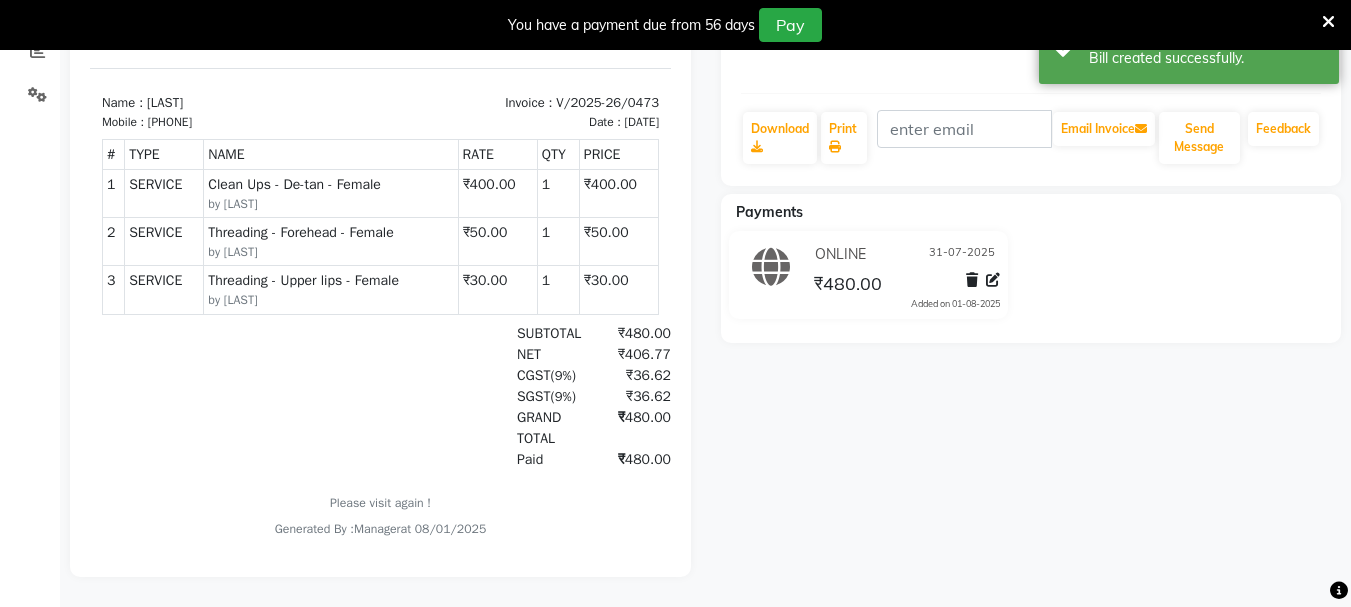 scroll, scrollTop: 0, scrollLeft: 0, axis: both 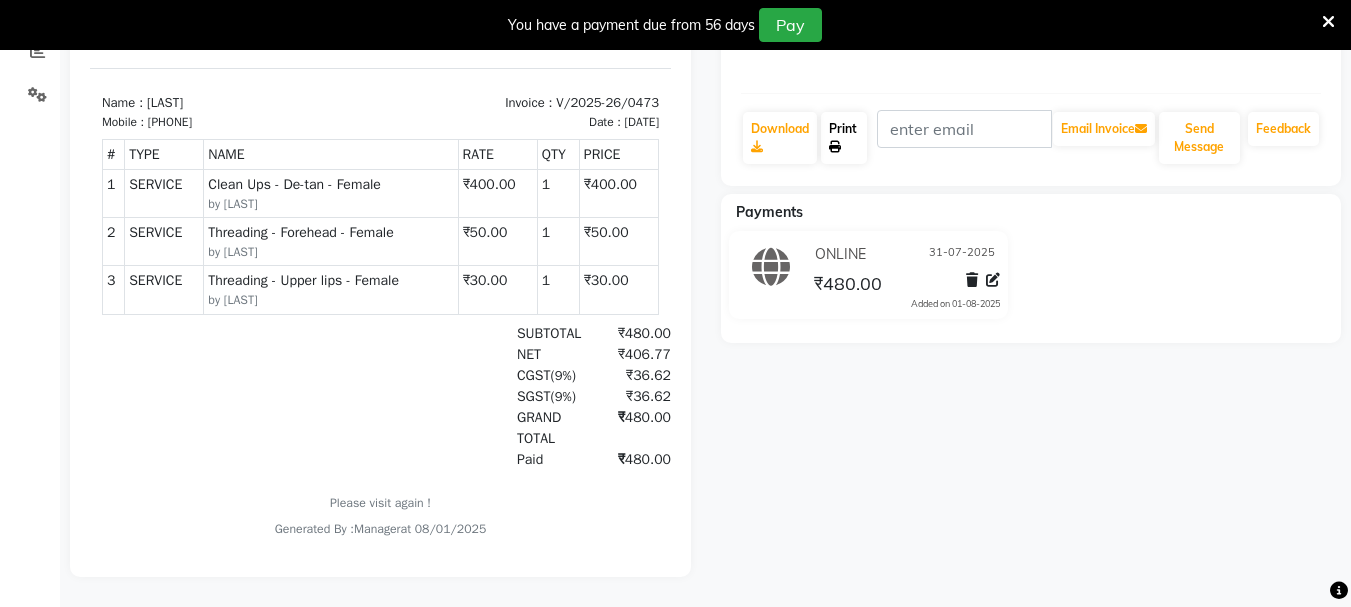 click on "Print" 